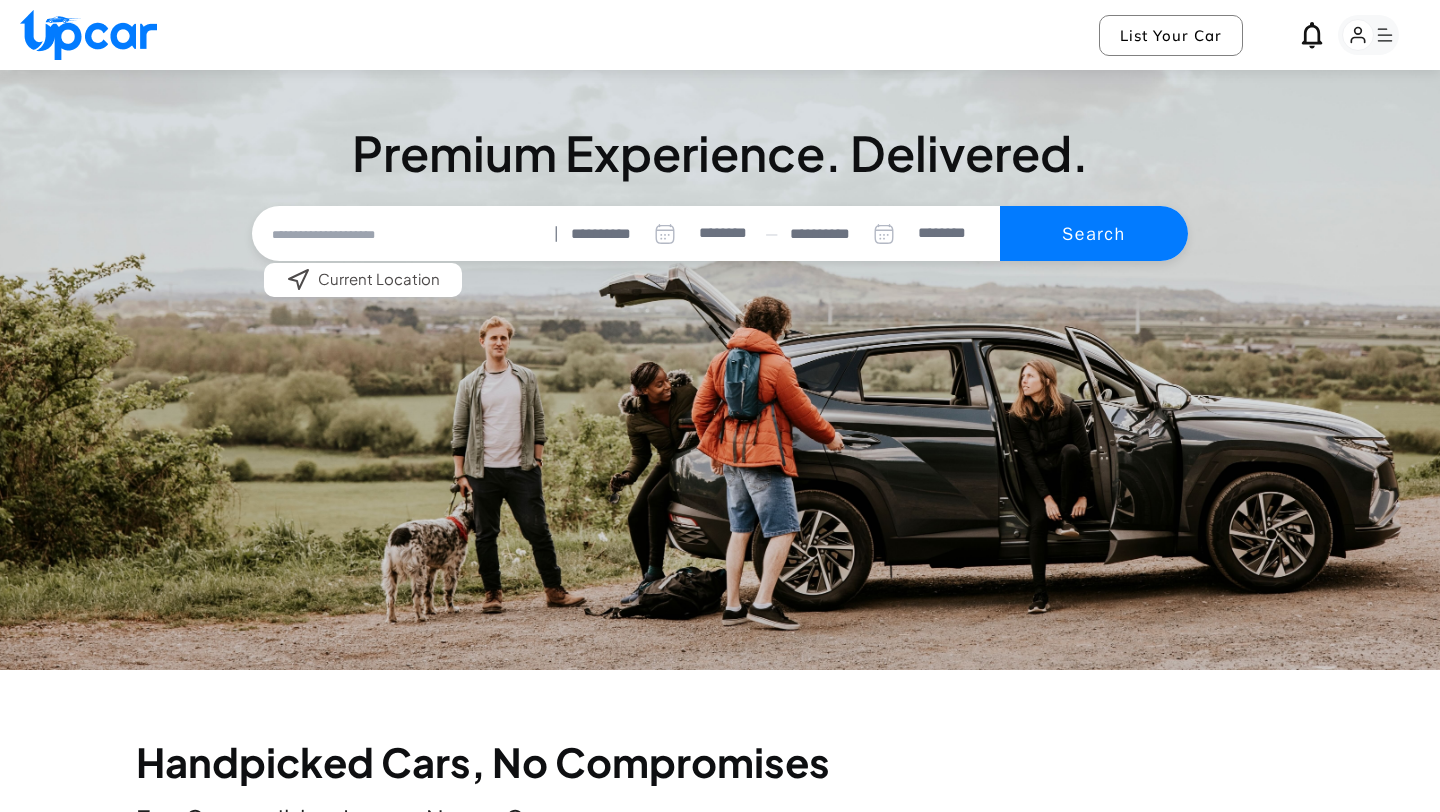 select on "********" 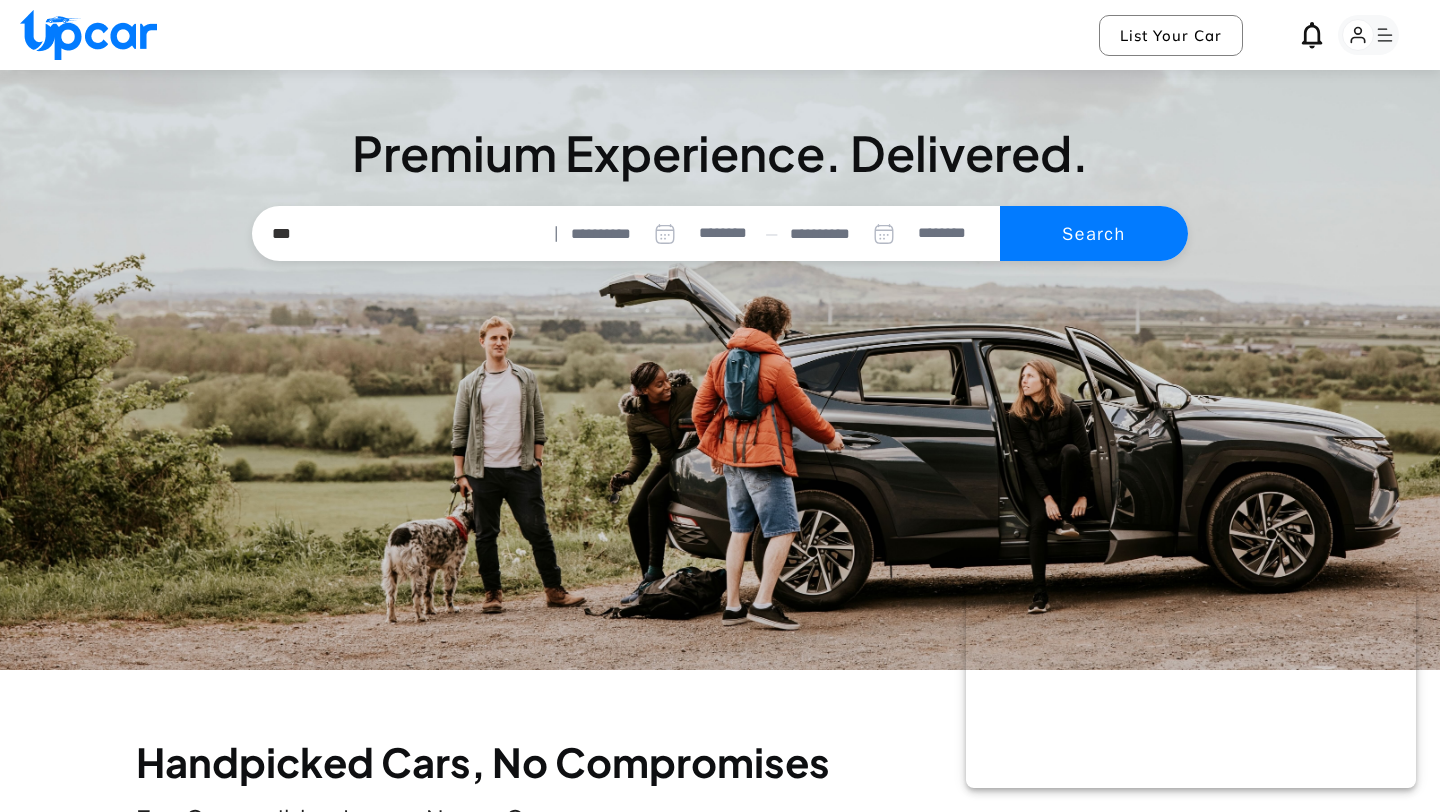 scroll, scrollTop: 0, scrollLeft: 0, axis: both 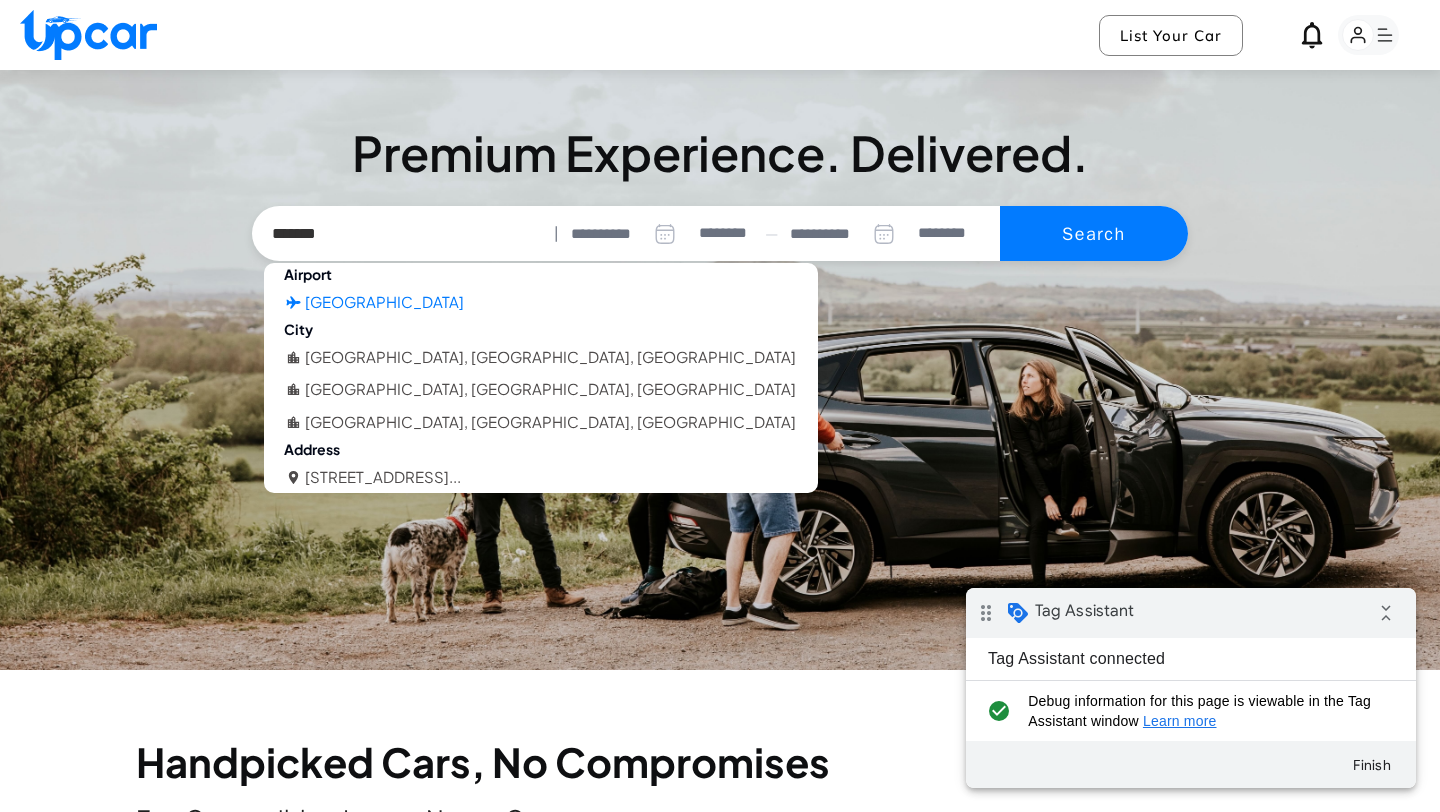 click on "Oakland International Airport" at bounding box center [384, 302] 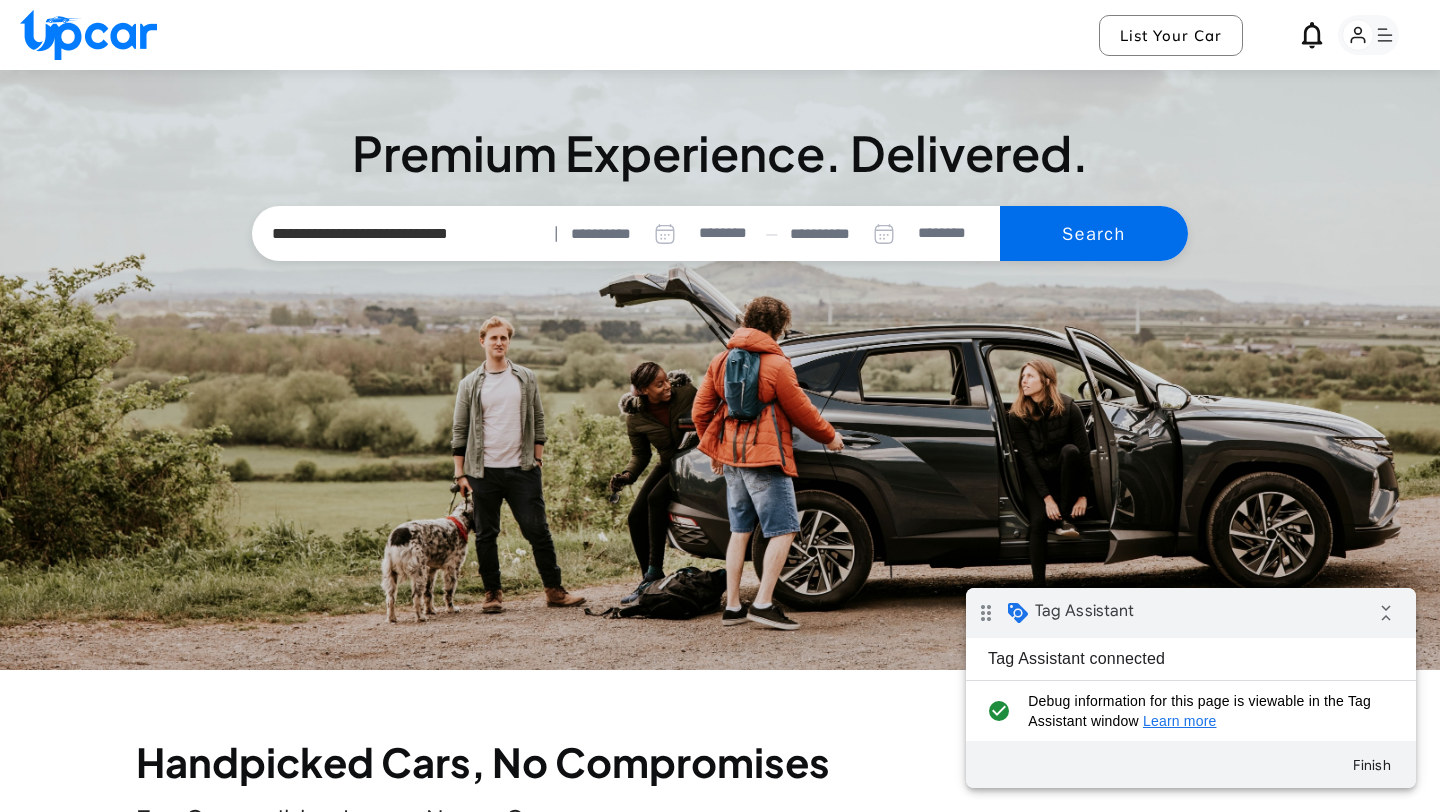 click on "Search" at bounding box center (1094, 234) 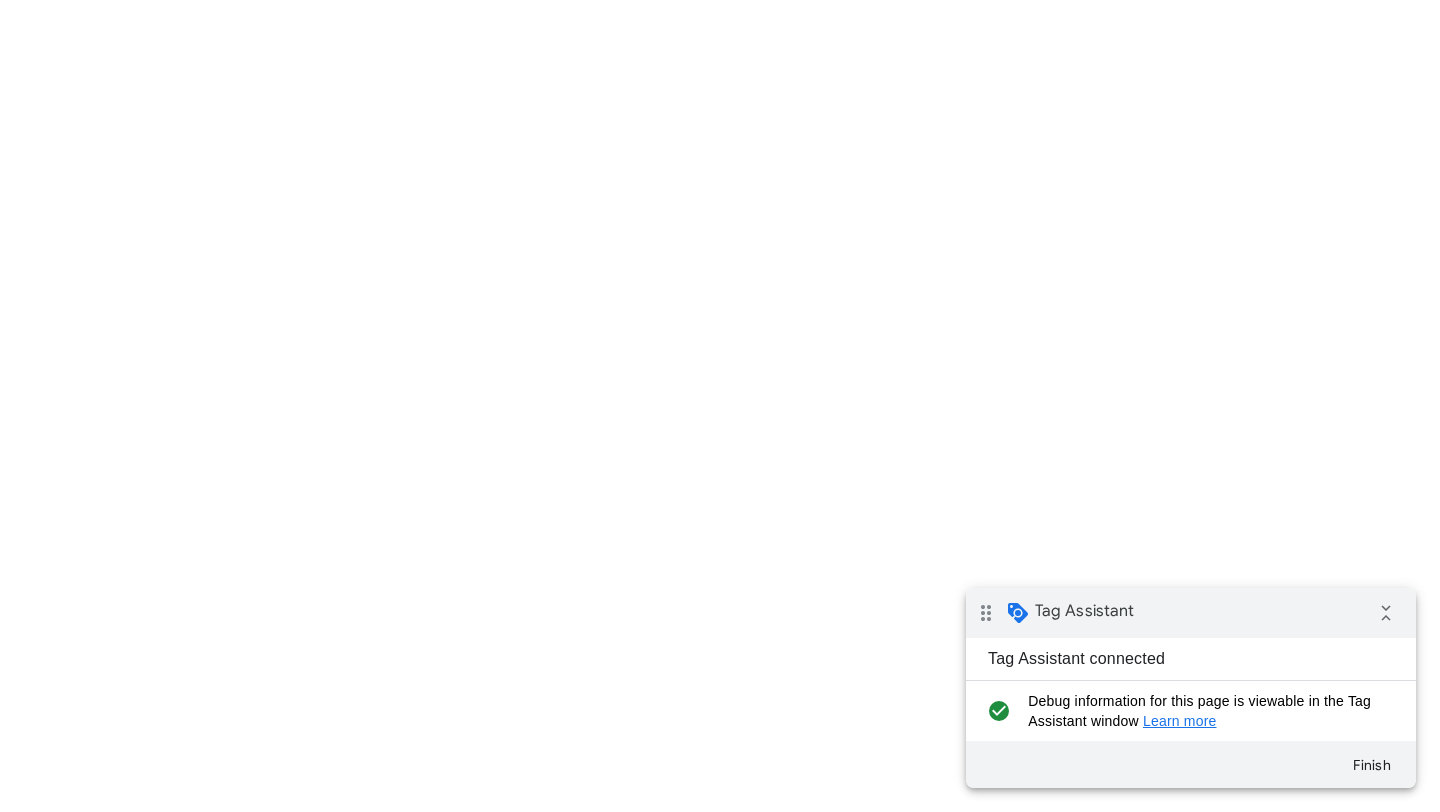 select on "********" 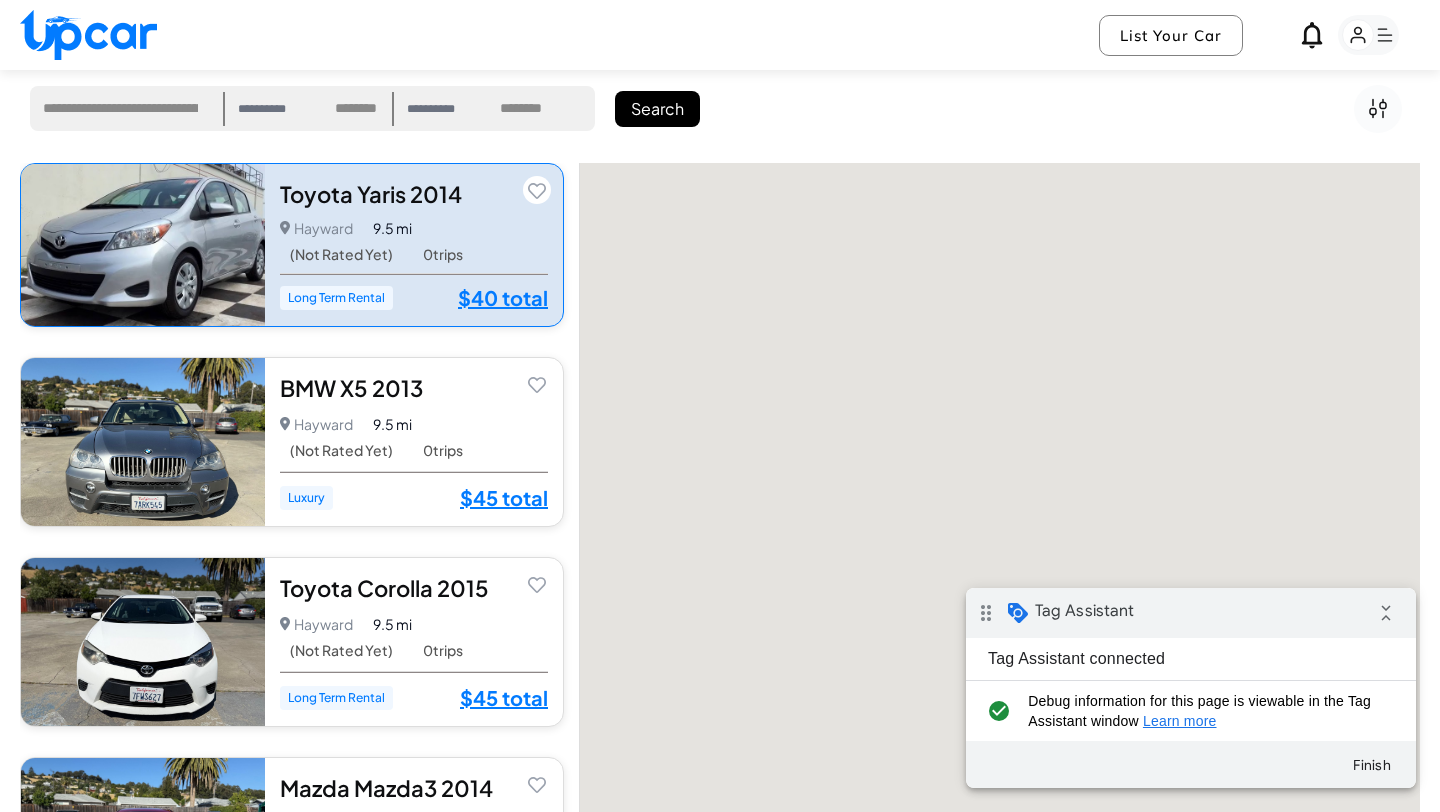 click on "Toyota   Yaris   2014 5.0 Hayward Hayward • 0  trips  9.5 mi (Not Rated Yet) 0  trips  Long Term Rental $40 total $40   total" at bounding box center [414, 245] 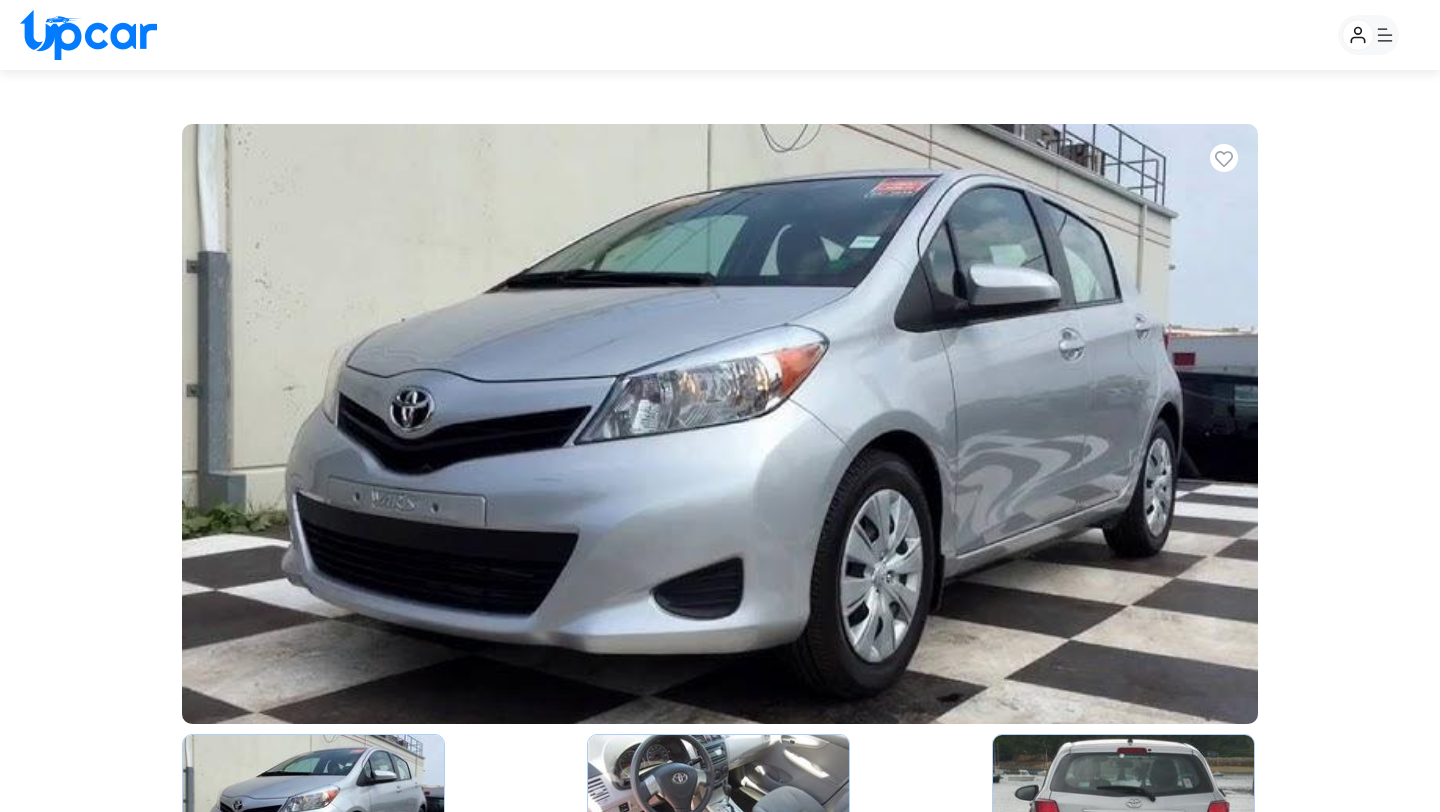 select on "********" 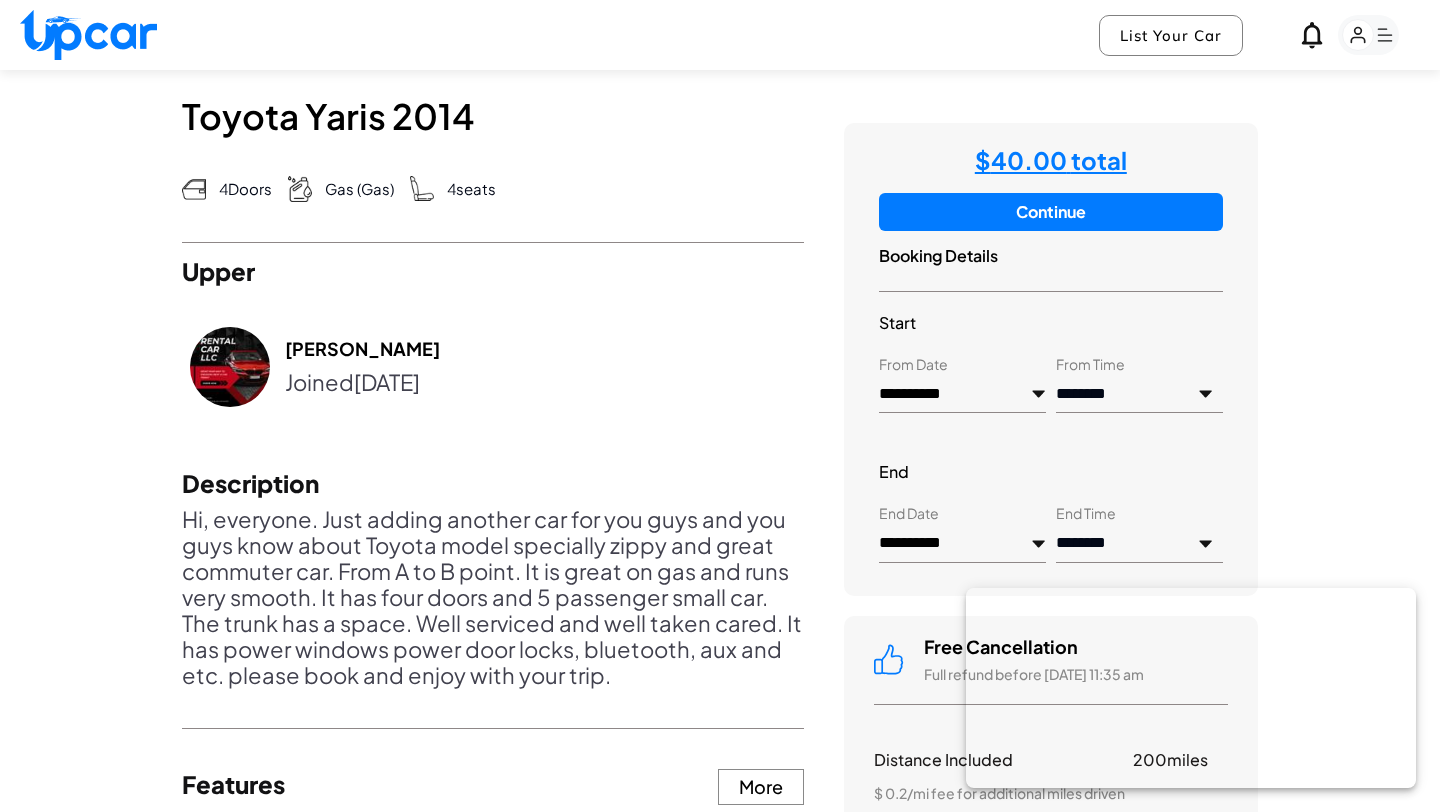 scroll, scrollTop: 0, scrollLeft: 0, axis: both 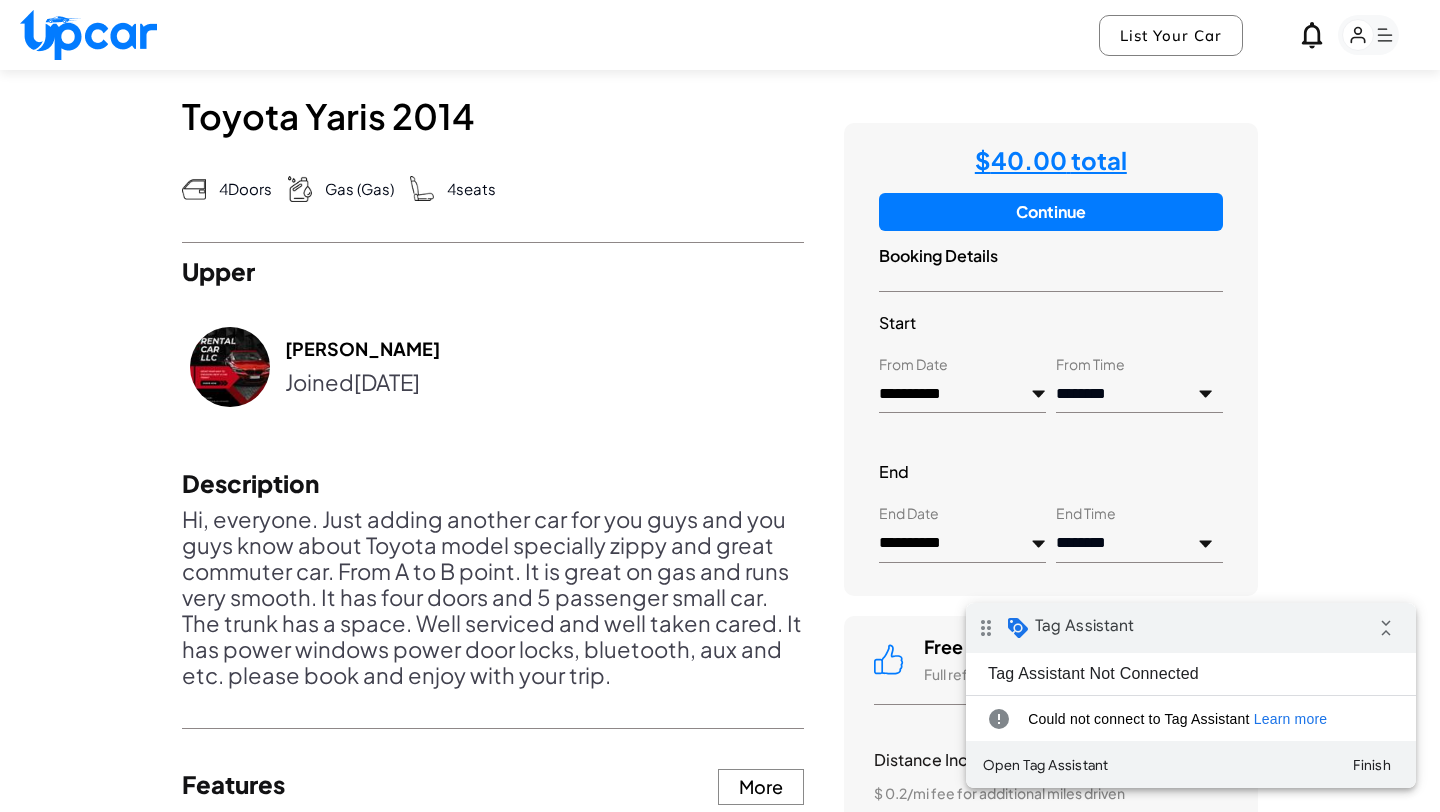 click on "Learn more" at bounding box center [1291, 719] 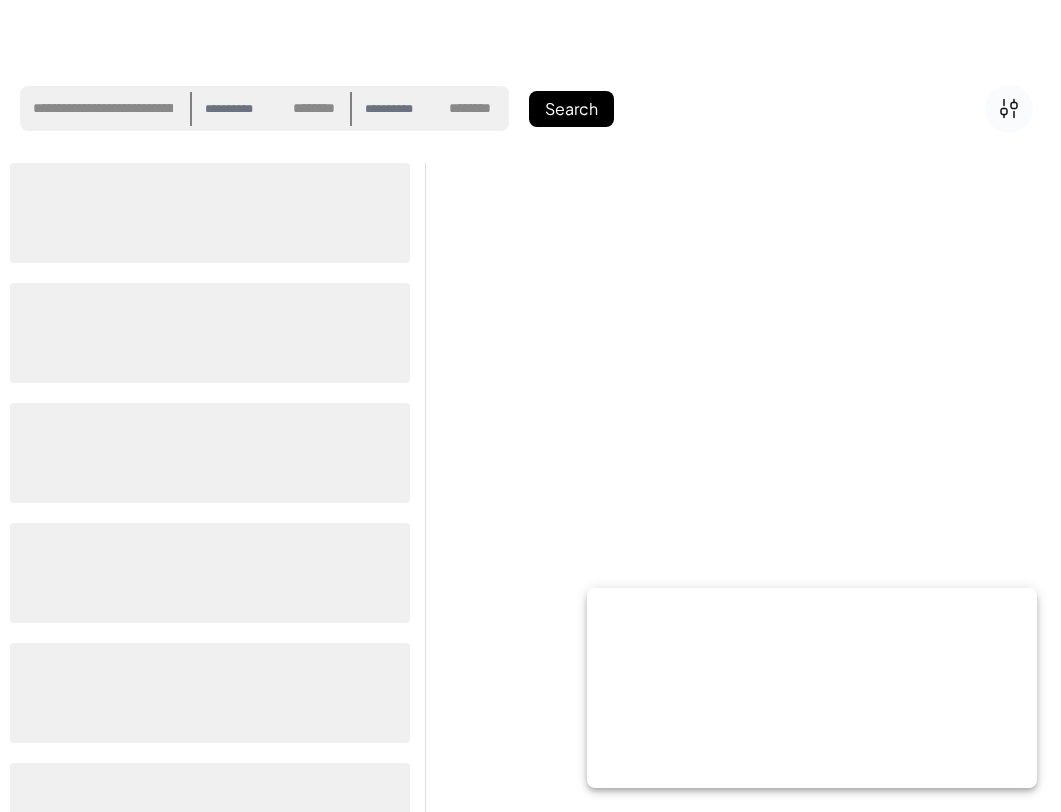 select on "********" 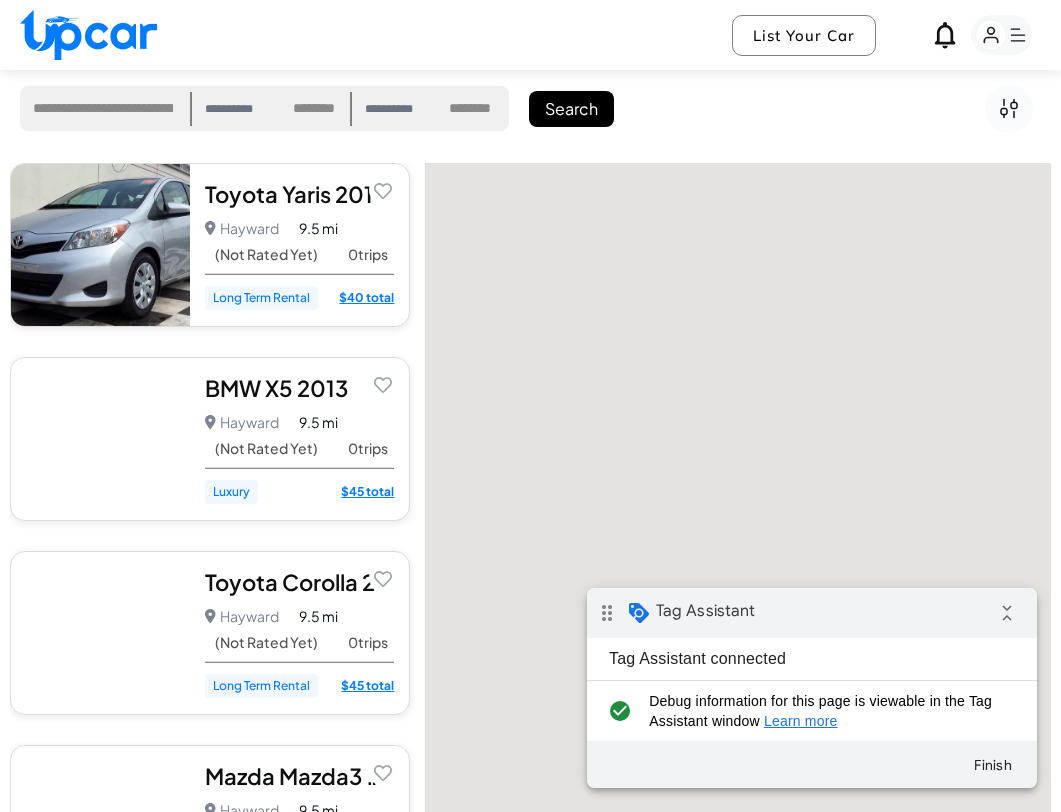 scroll, scrollTop: 0, scrollLeft: 0, axis: both 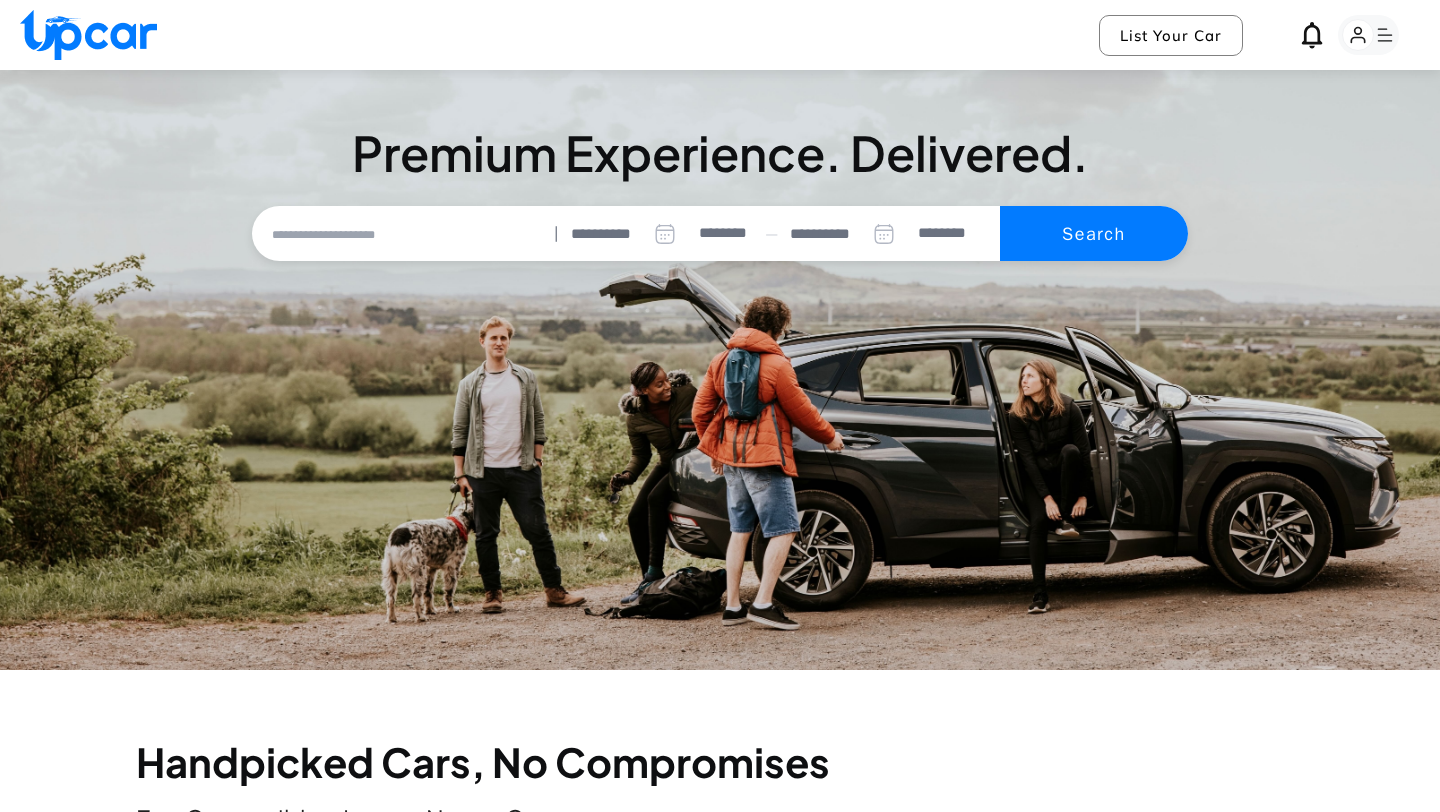 select on "********" 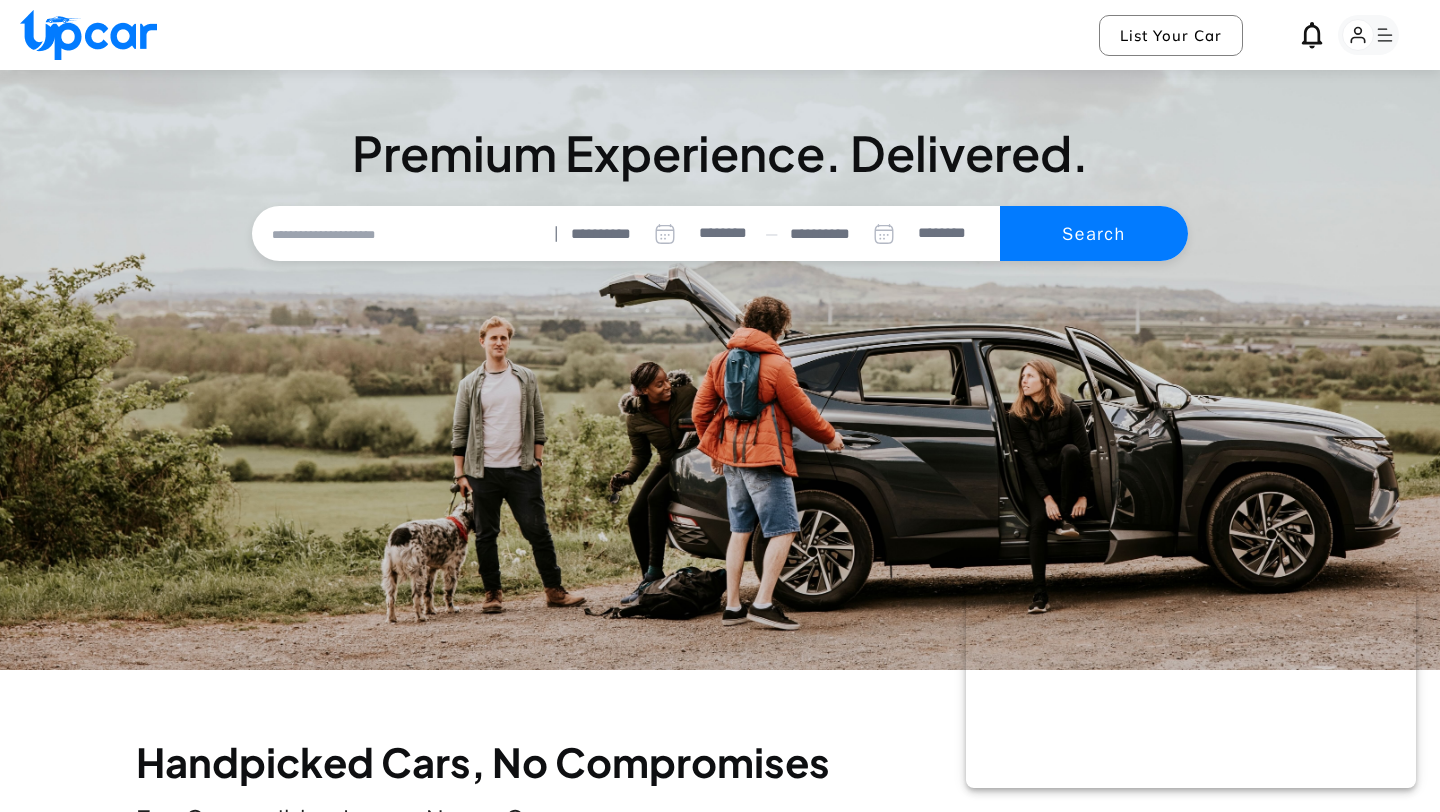 scroll, scrollTop: 0, scrollLeft: 0, axis: both 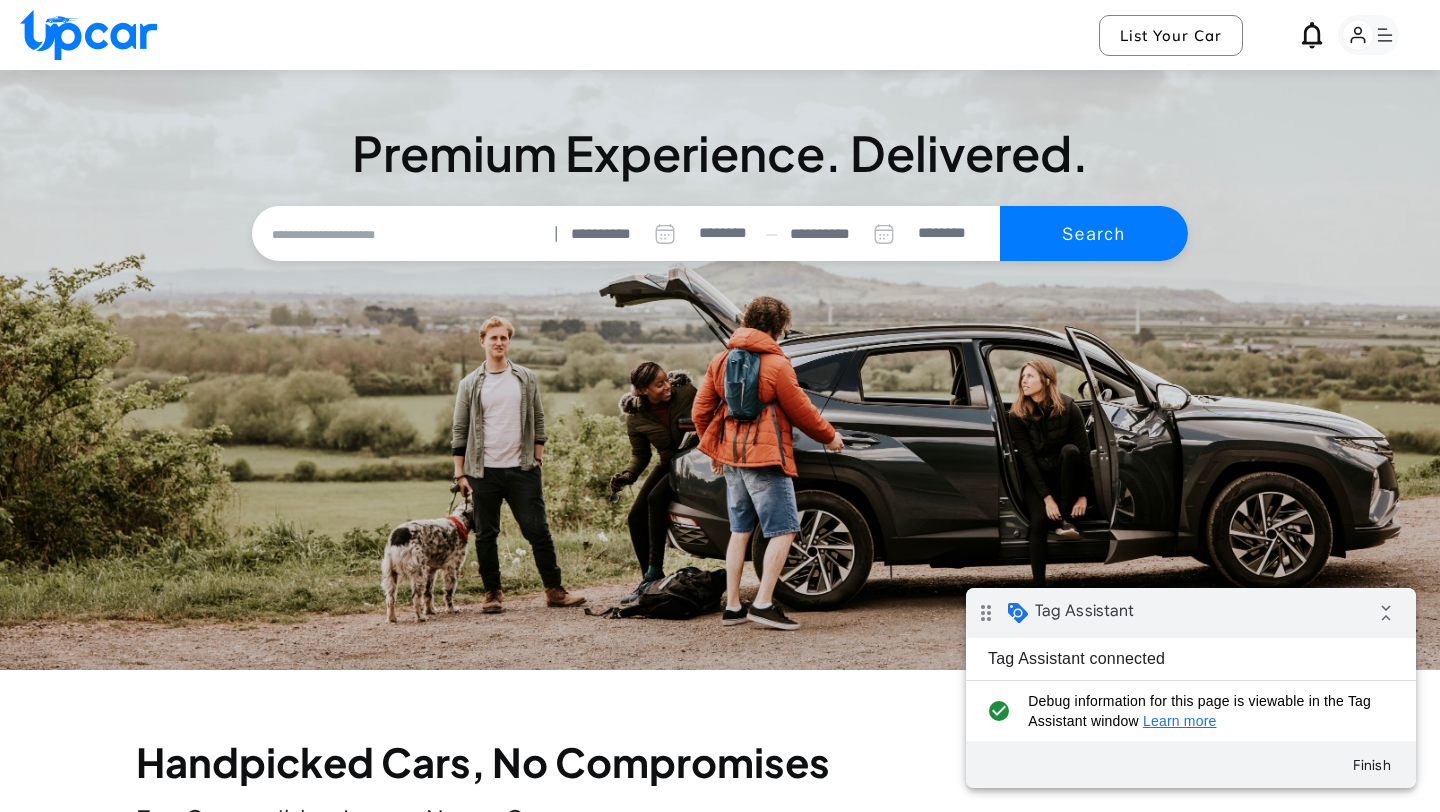 click at bounding box center [402, 234] 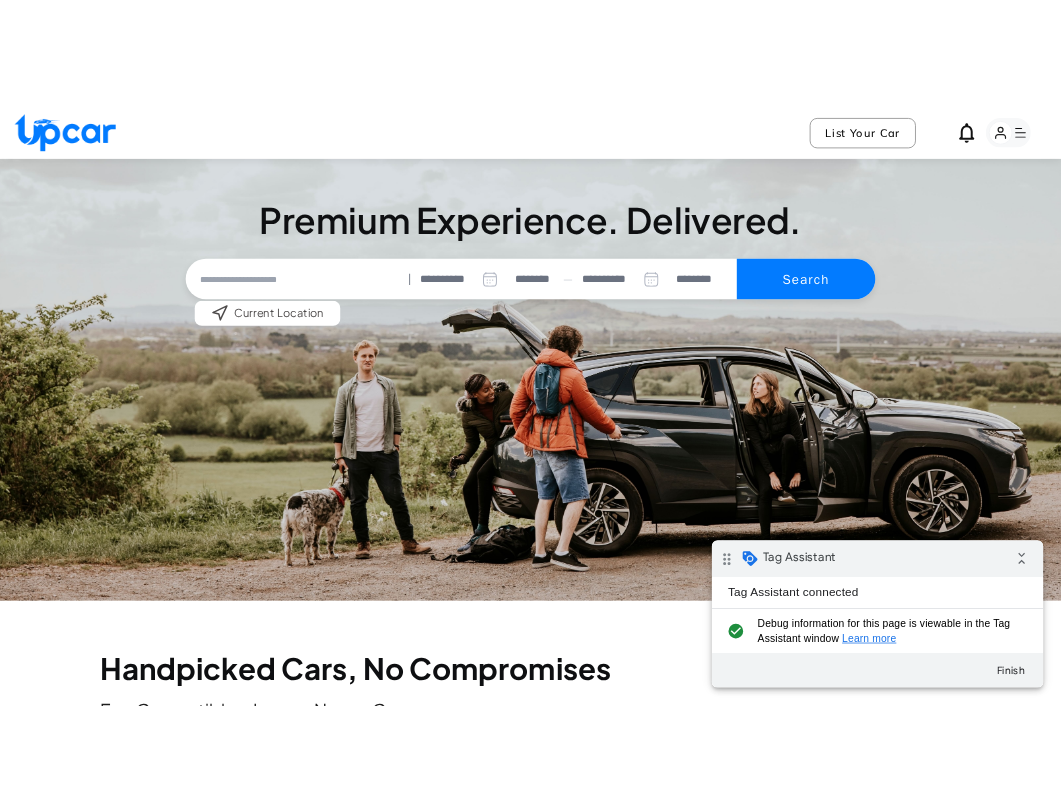 scroll, scrollTop: 0, scrollLeft: 0, axis: both 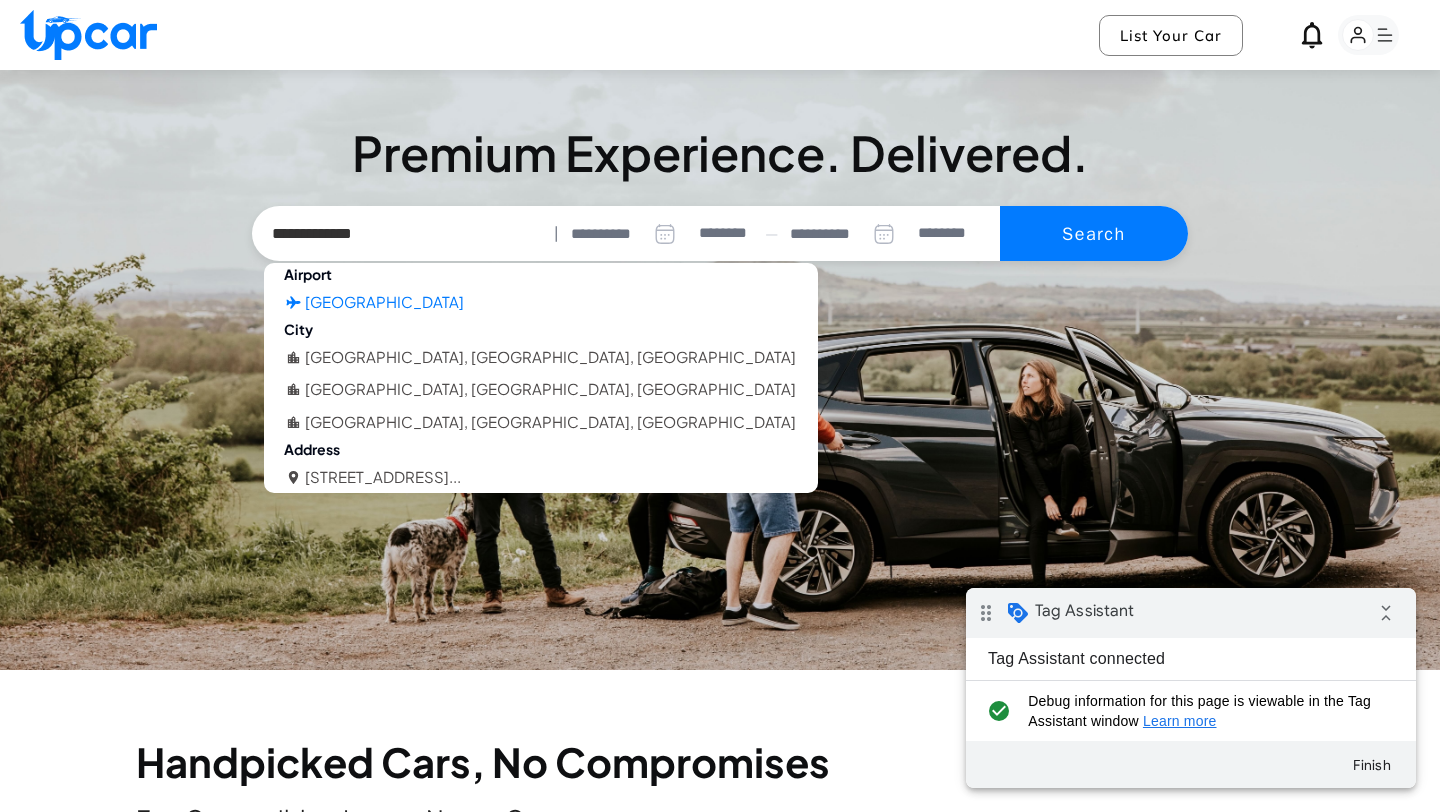 click on "Oakland International Airport" at bounding box center [384, 302] 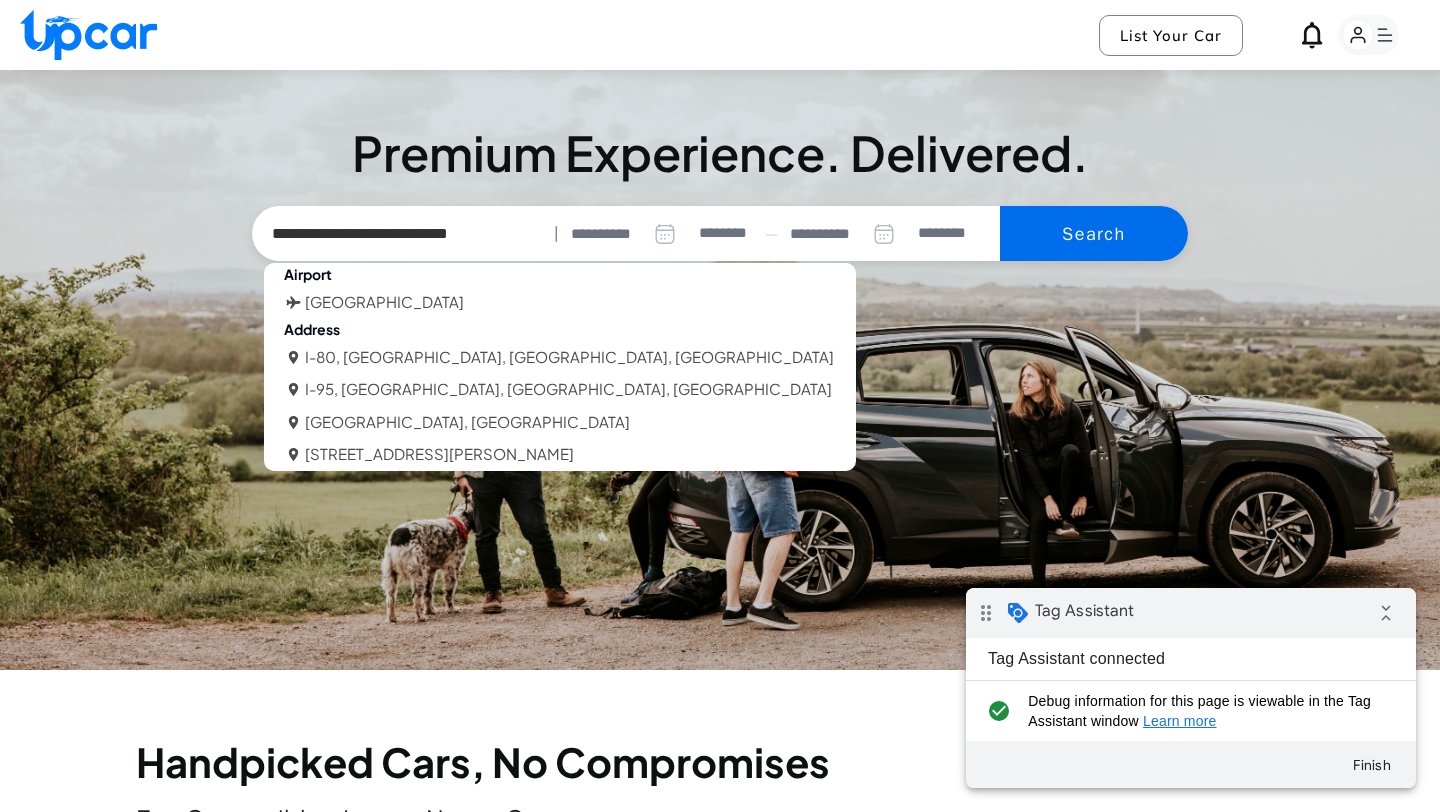 click on "Search" at bounding box center [1094, 234] 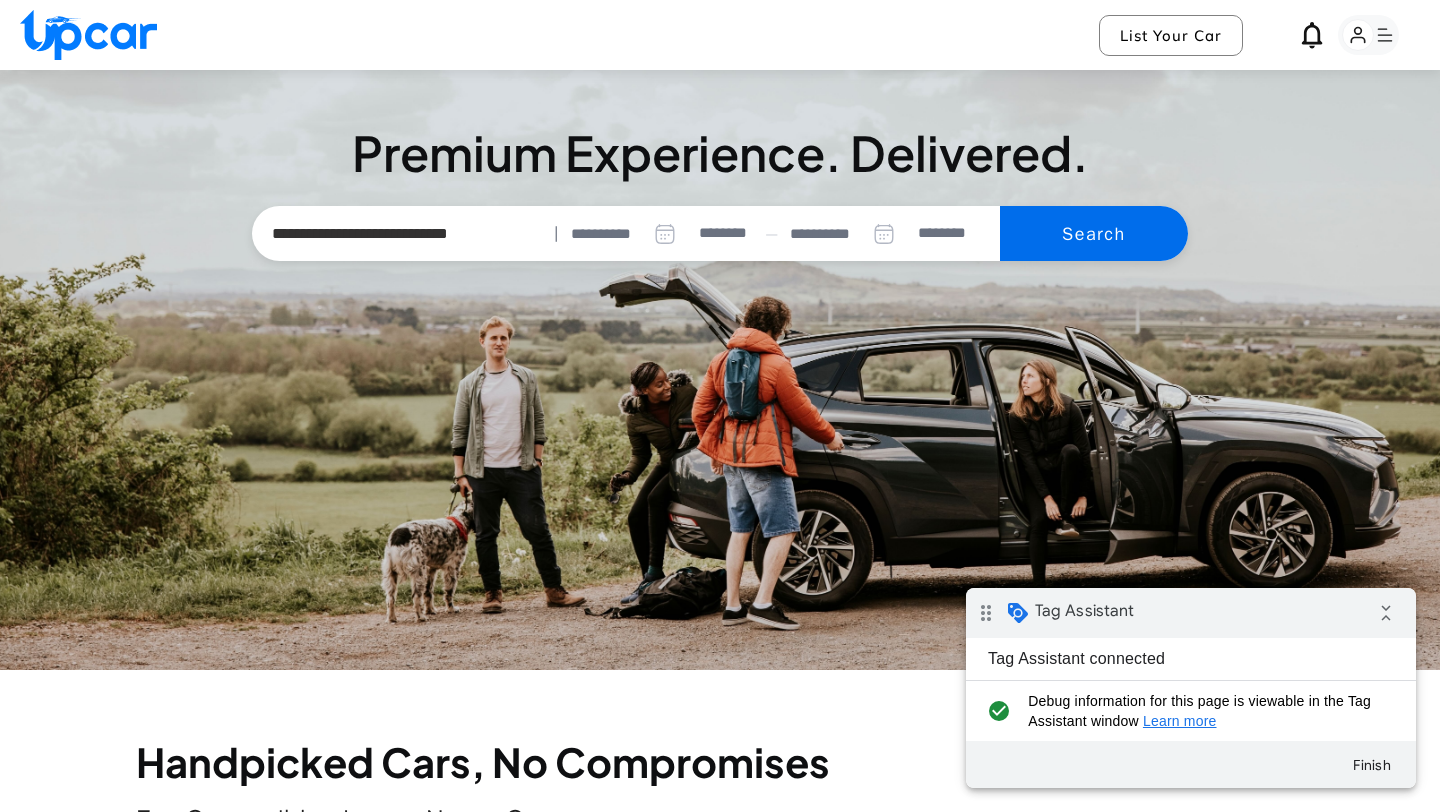 select on "********" 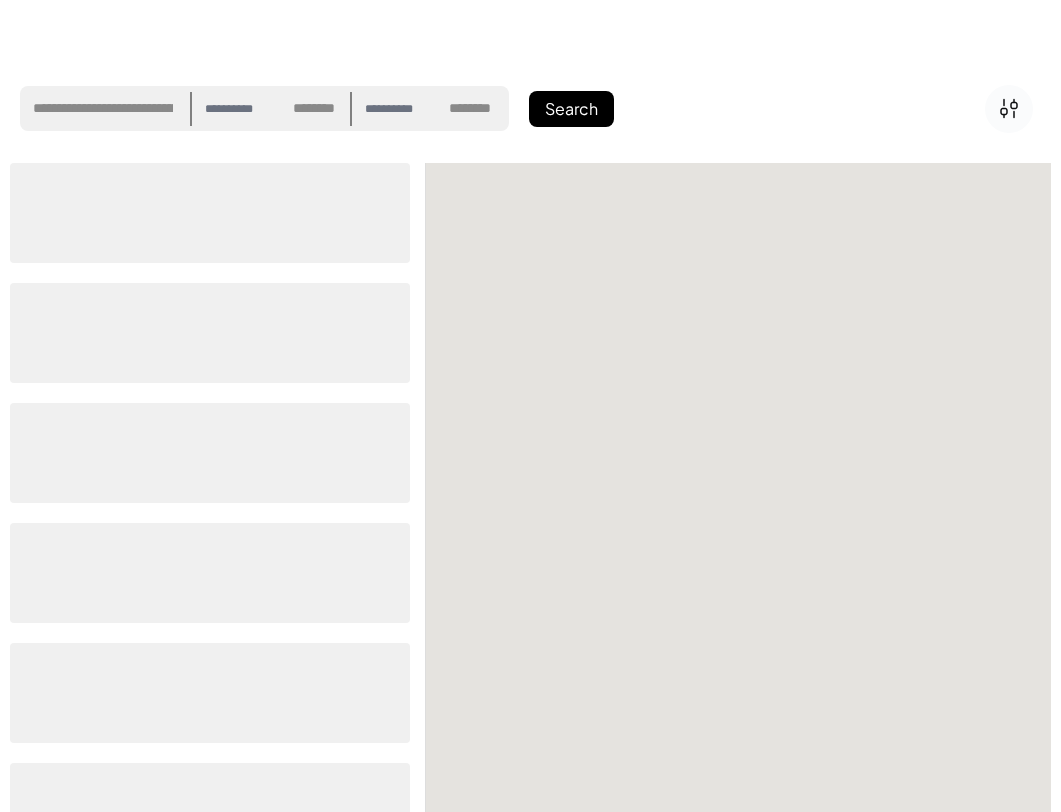 select on "********" 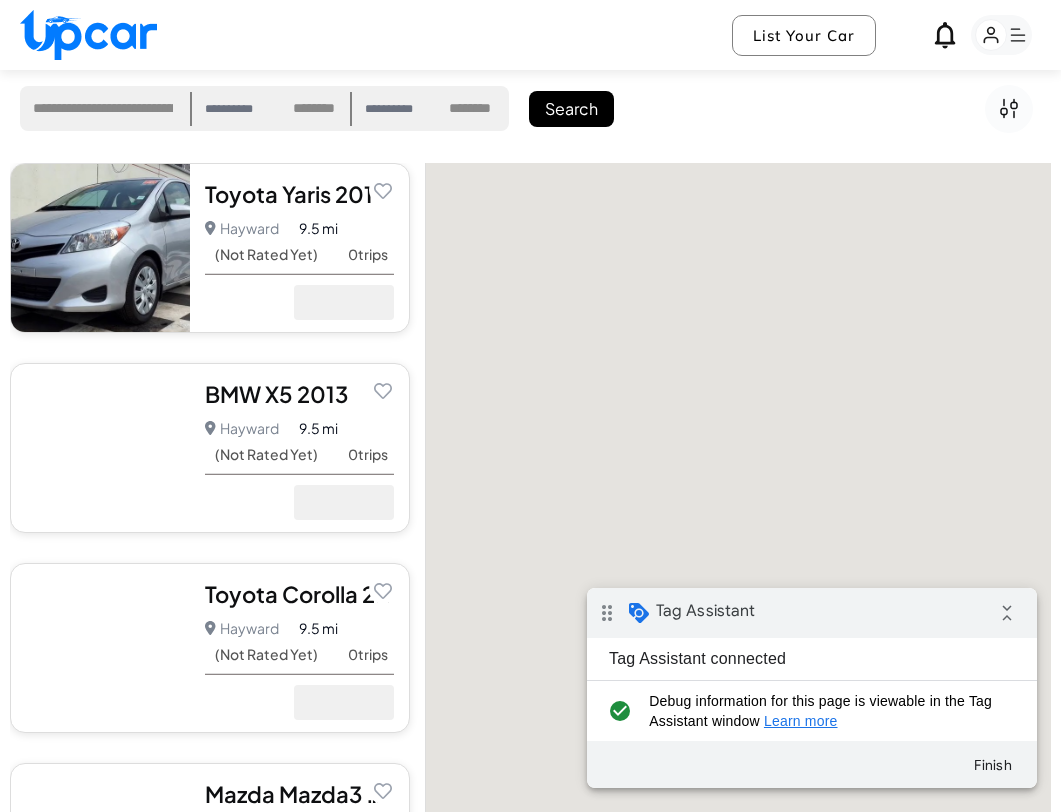 scroll, scrollTop: 0, scrollLeft: 0, axis: both 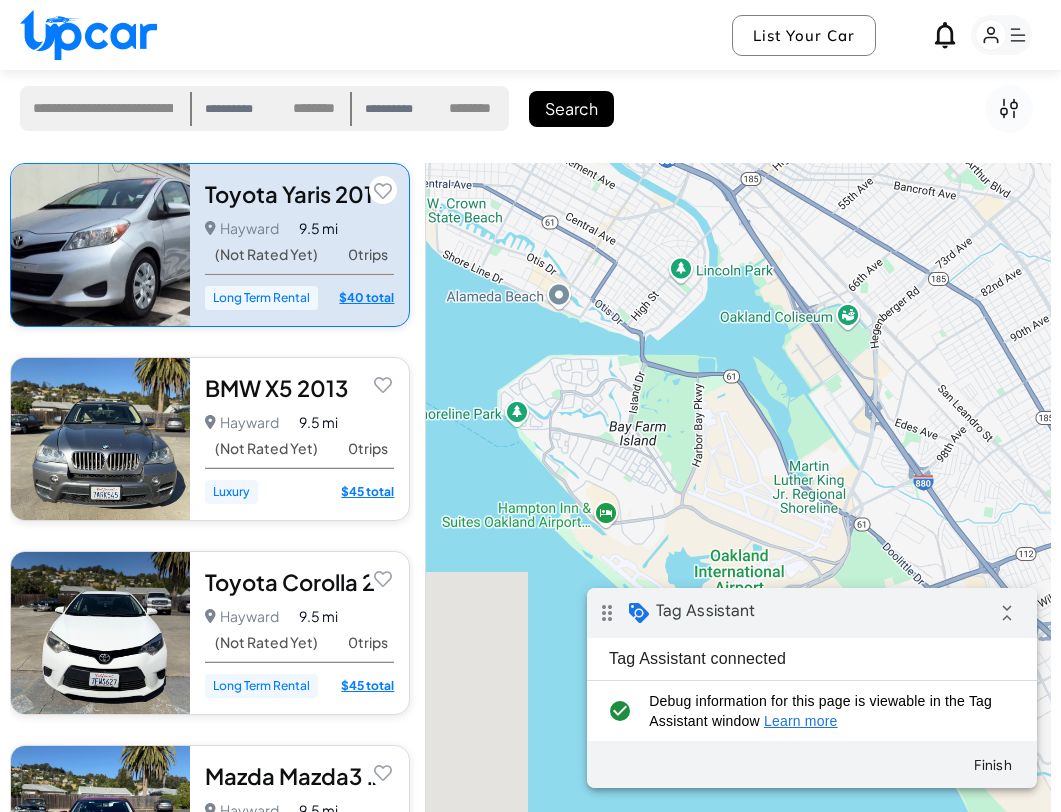 click on "Hayward" at bounding box center [242, 228] 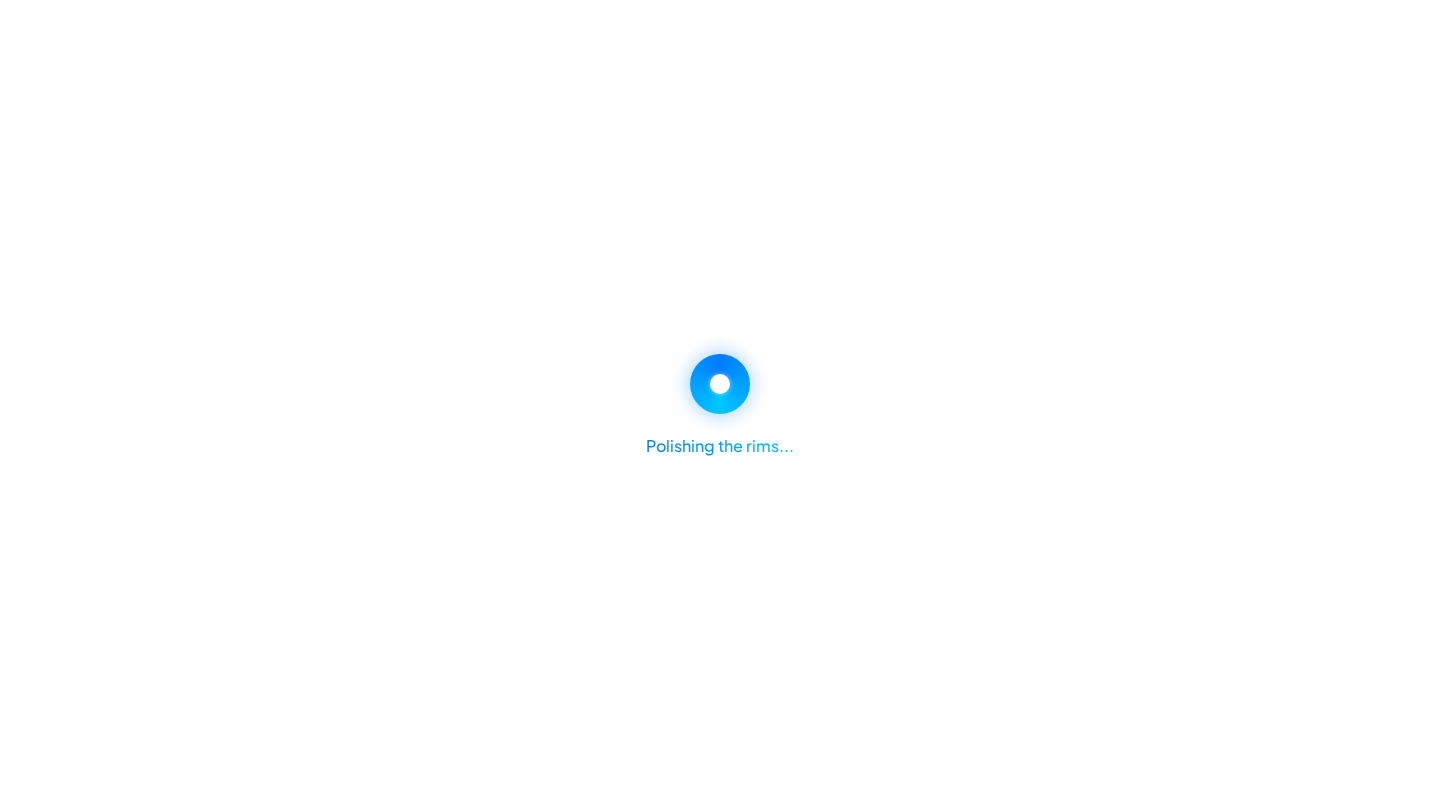 scroll, scrollTop: 0, scrollLeft: 0, axis: both 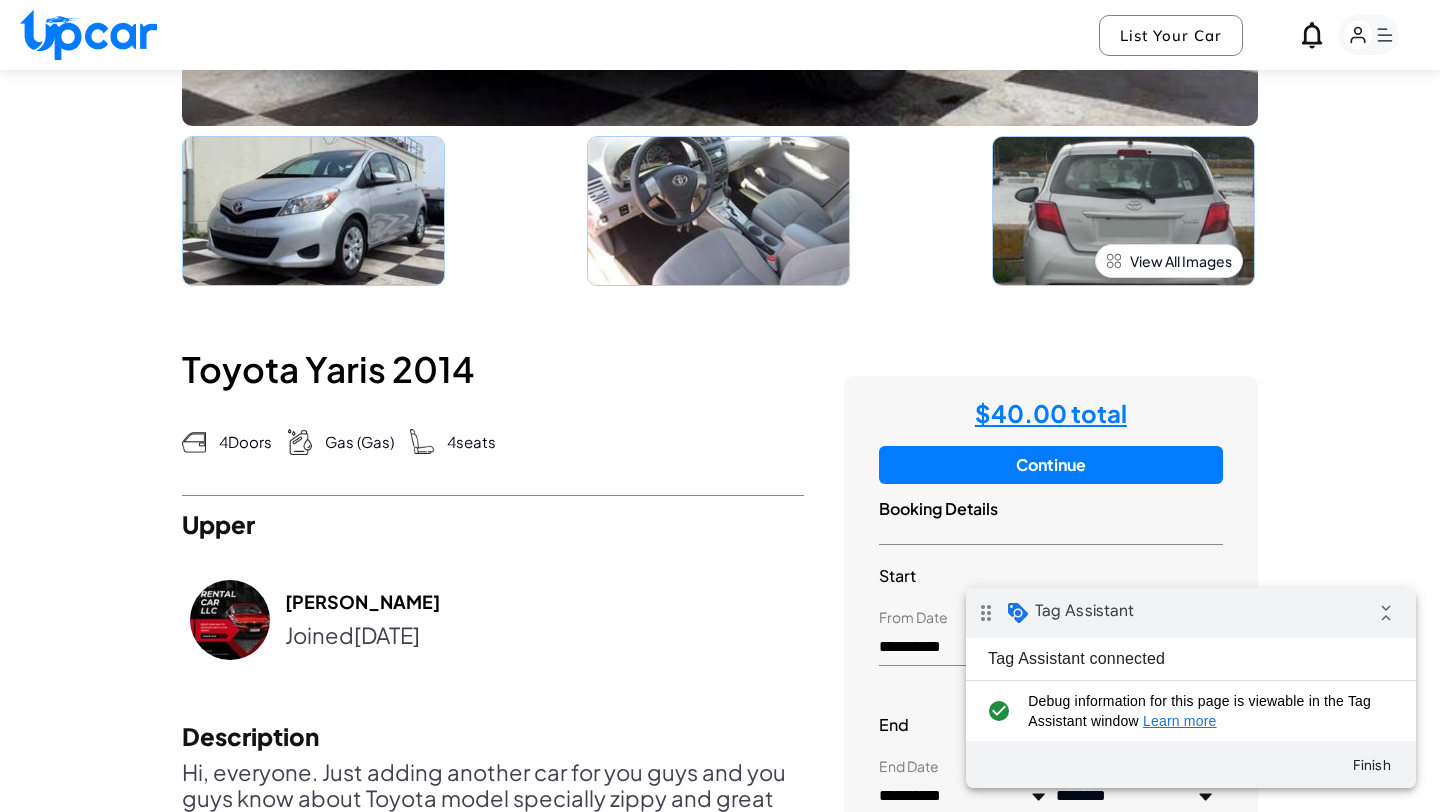 click on "Continue" at bounding box center (1051, 465) 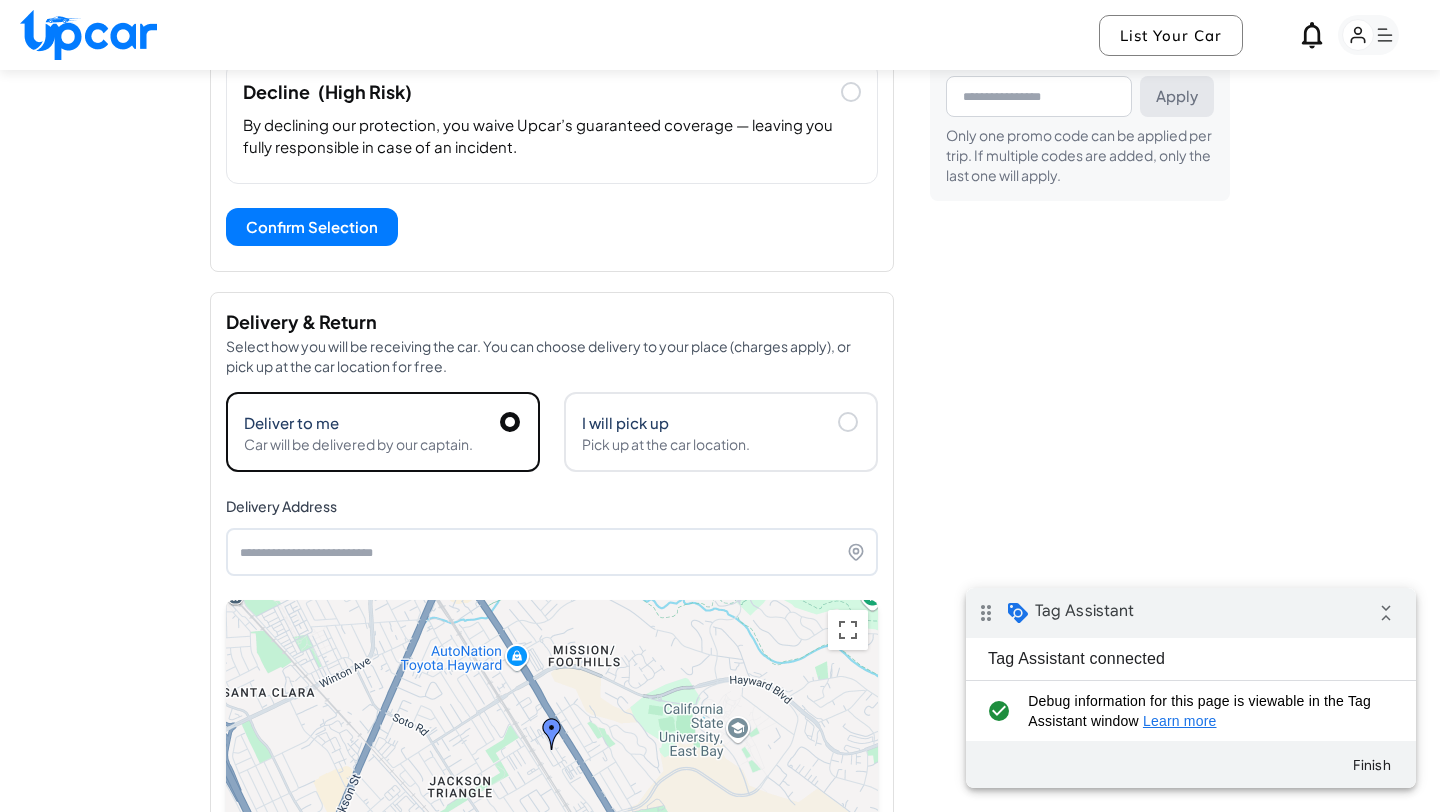 scroll, scrollTop: 833, scrollLeft: 0, axis: vertical 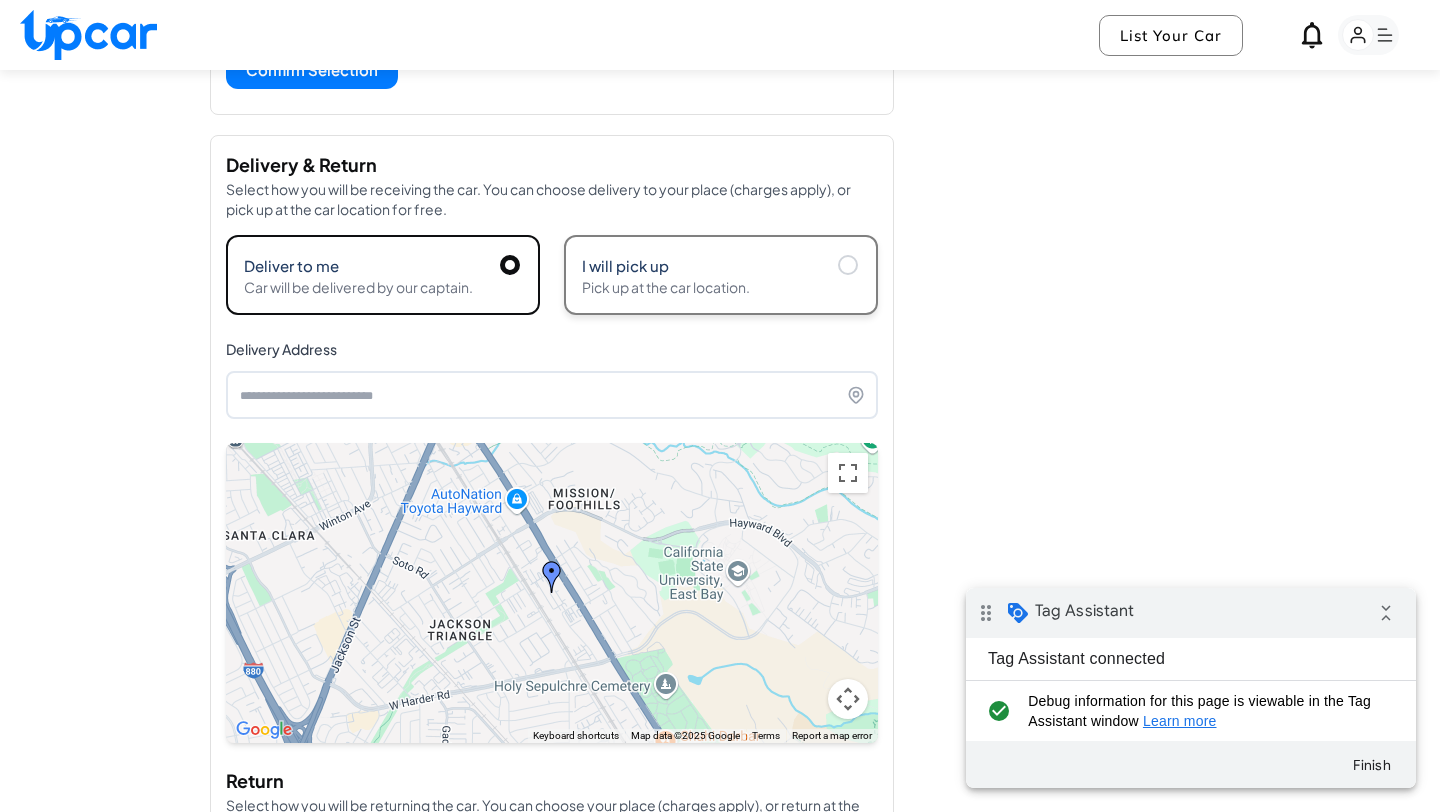 click on "I will pick up" at bounding box center (625, 265) 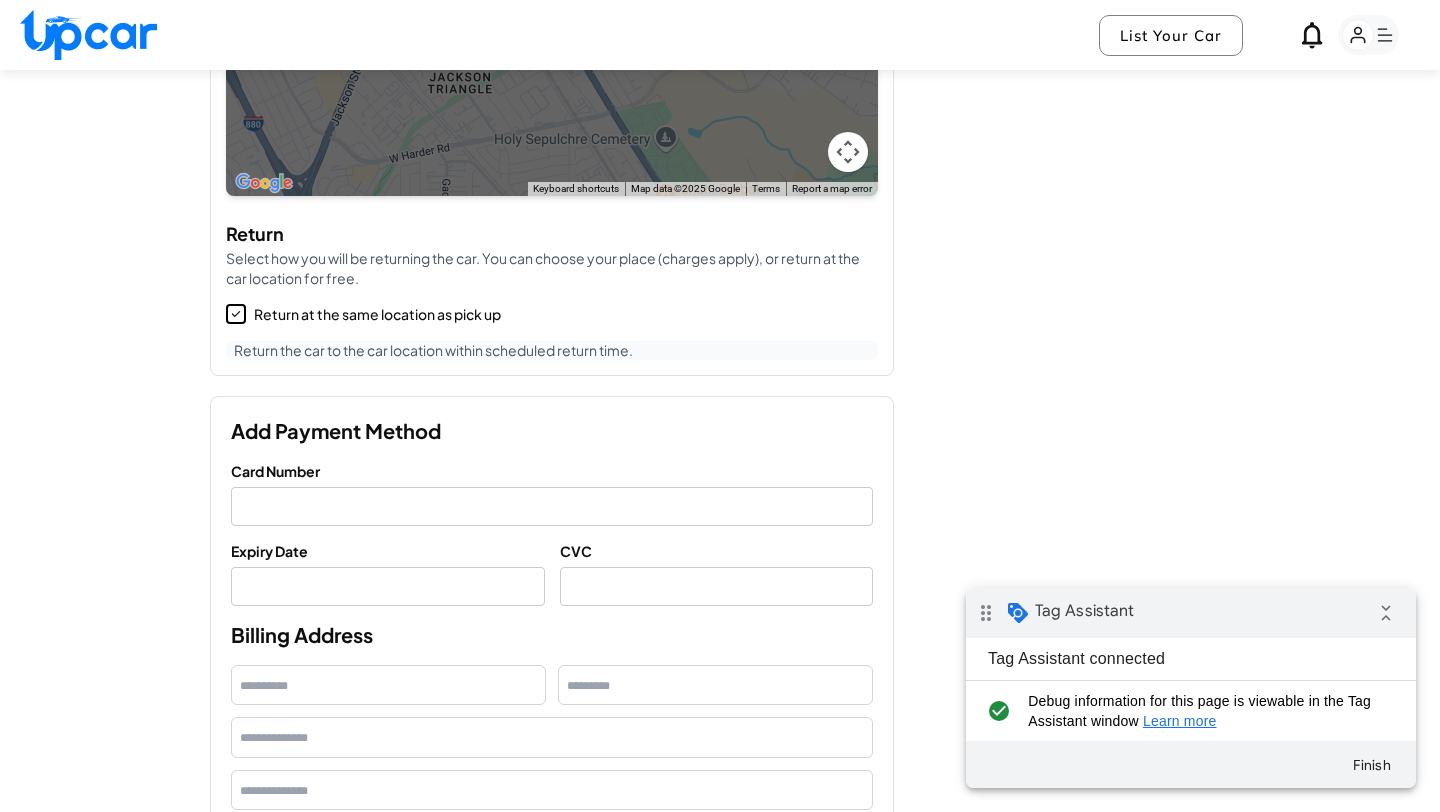 scroll, scrollTop: 1384, scrollLeft: 0, axis: vertical 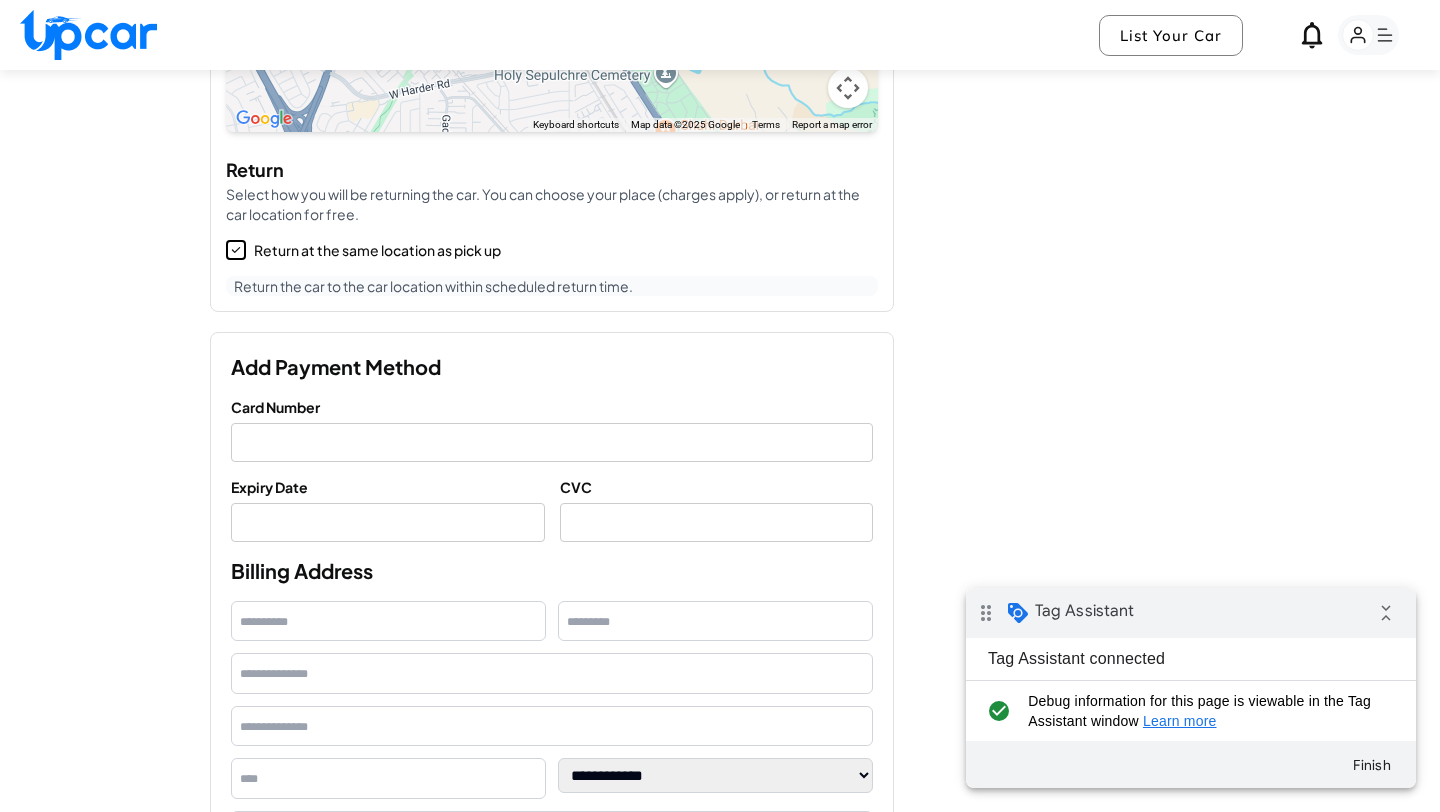 click at bounding box center [552, 442] 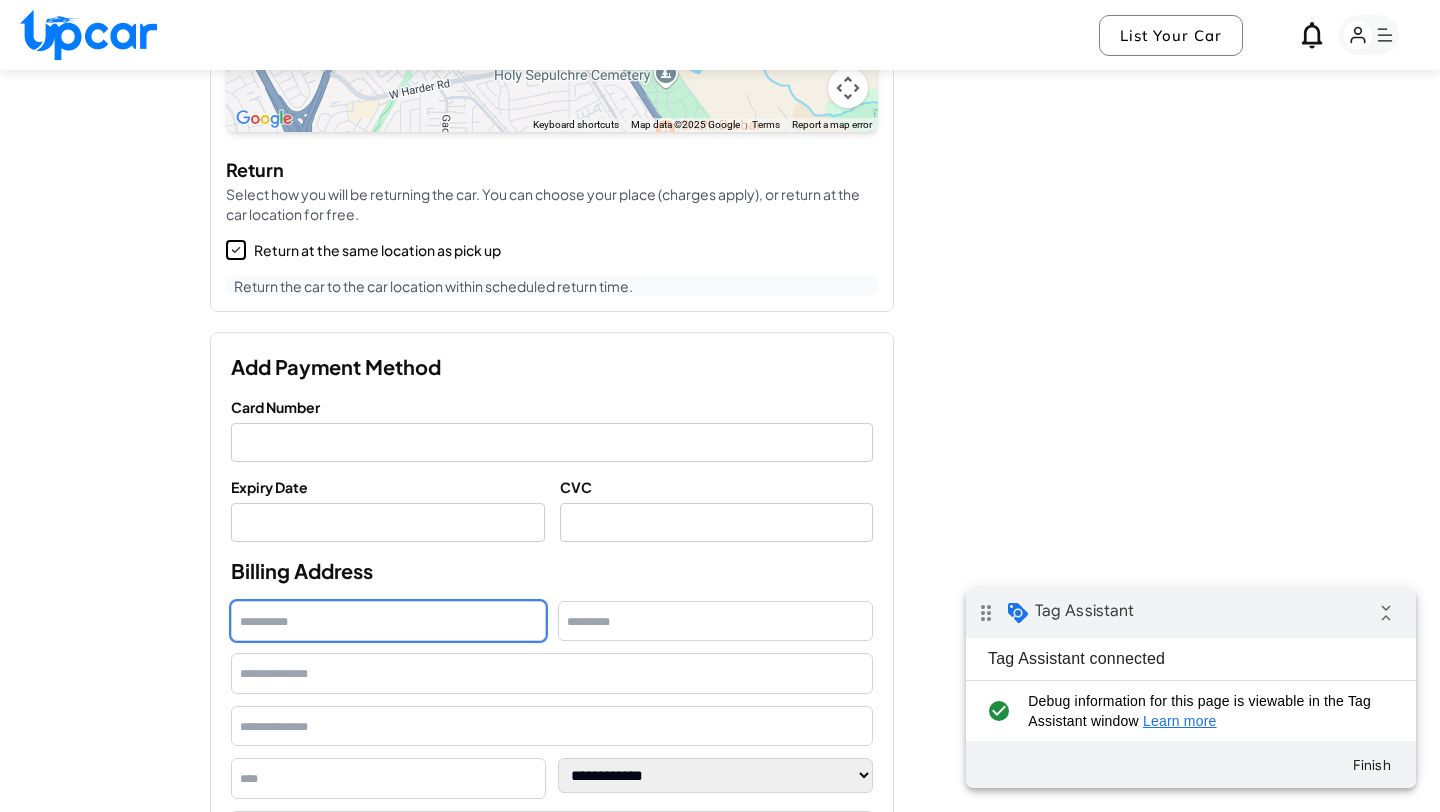 click at bounding box center (388, 621) 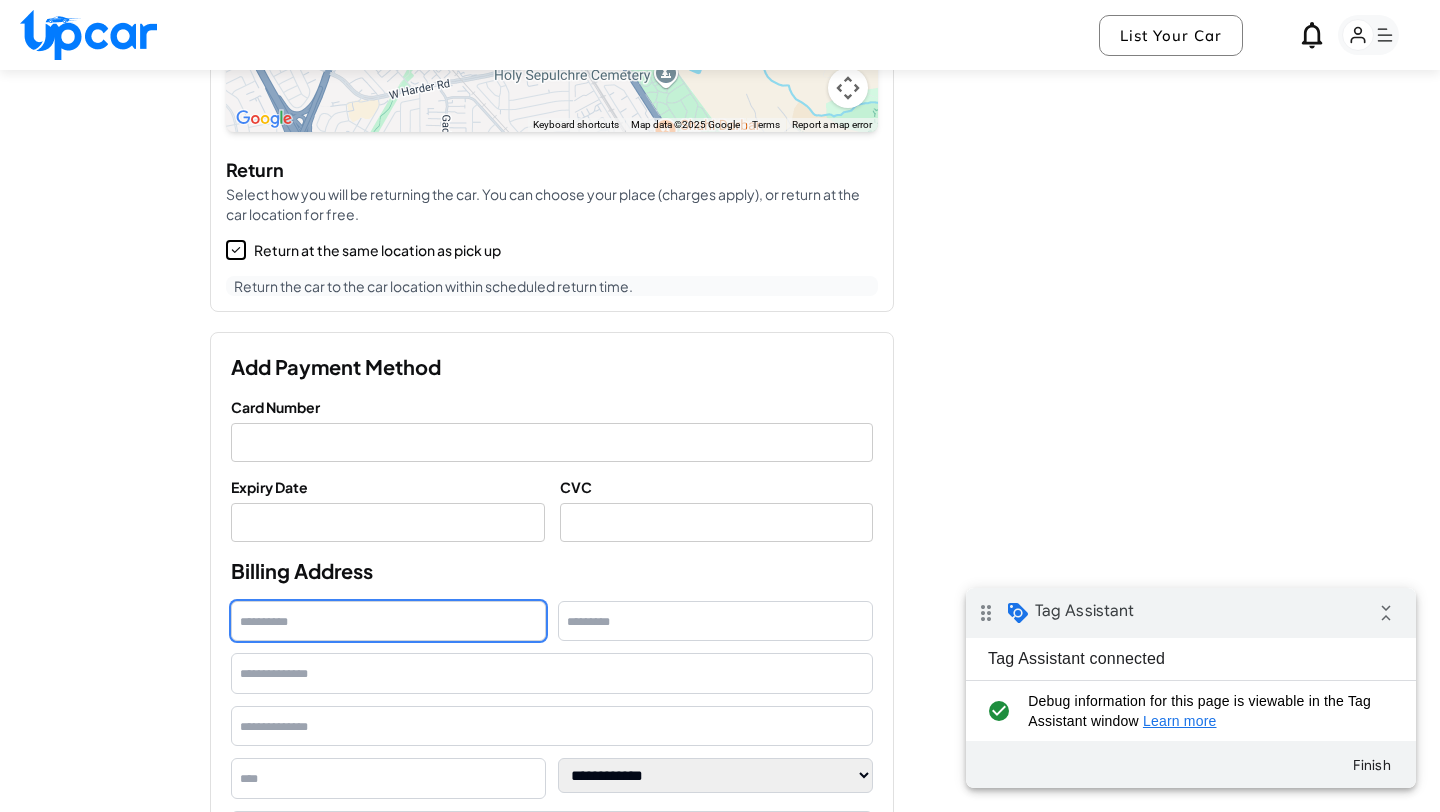 type on "****" 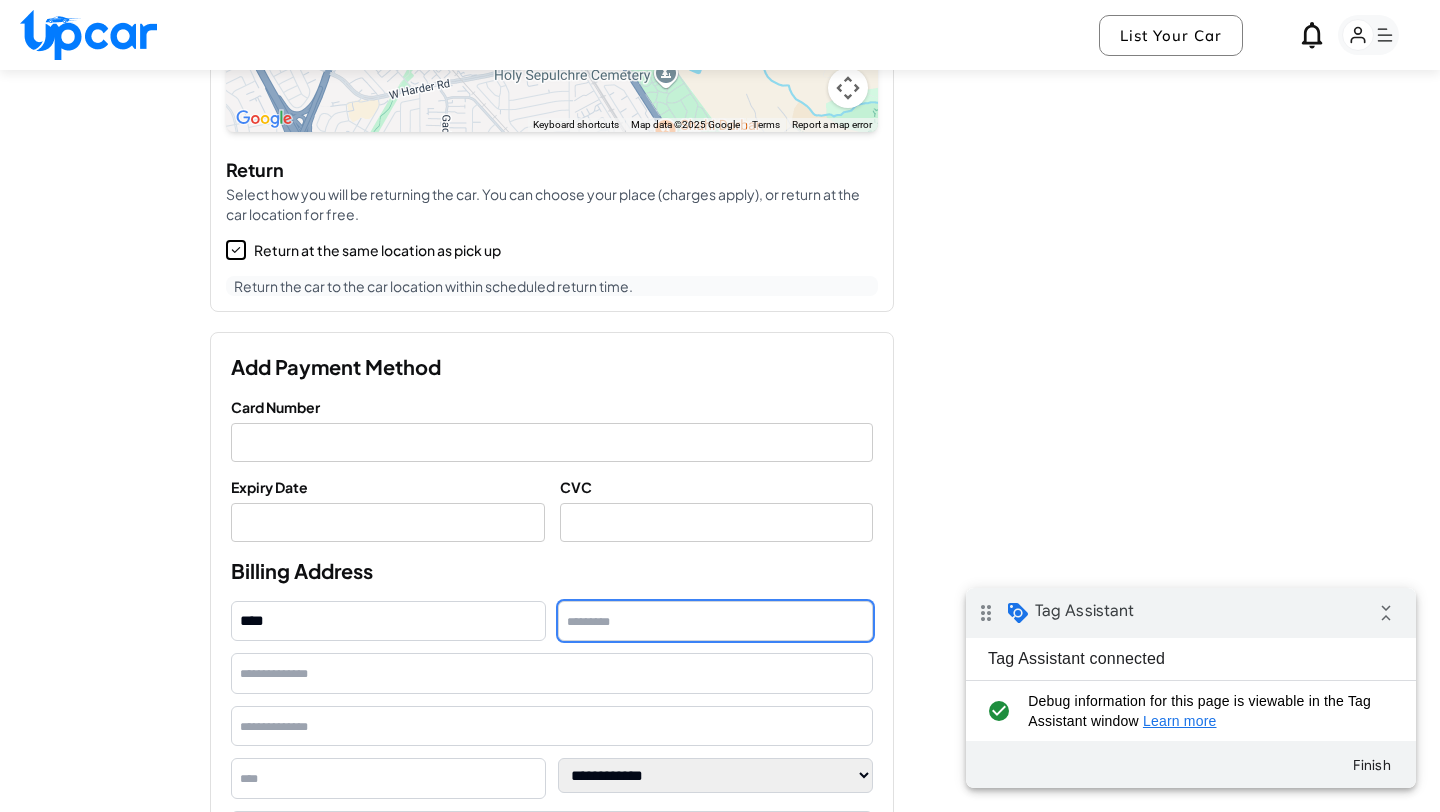 click at bounding box center [715, 621] 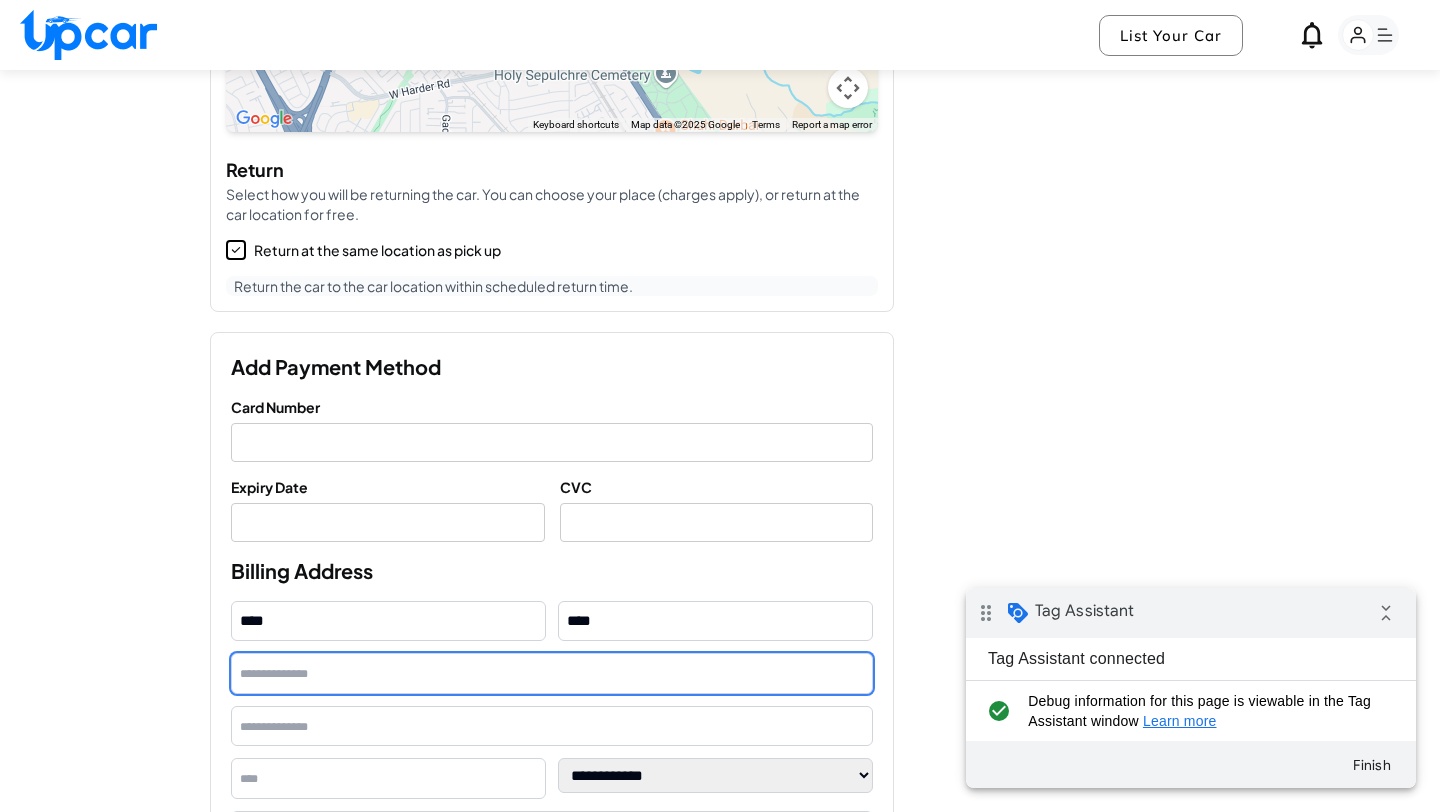 click at bounding box center (552, 673) 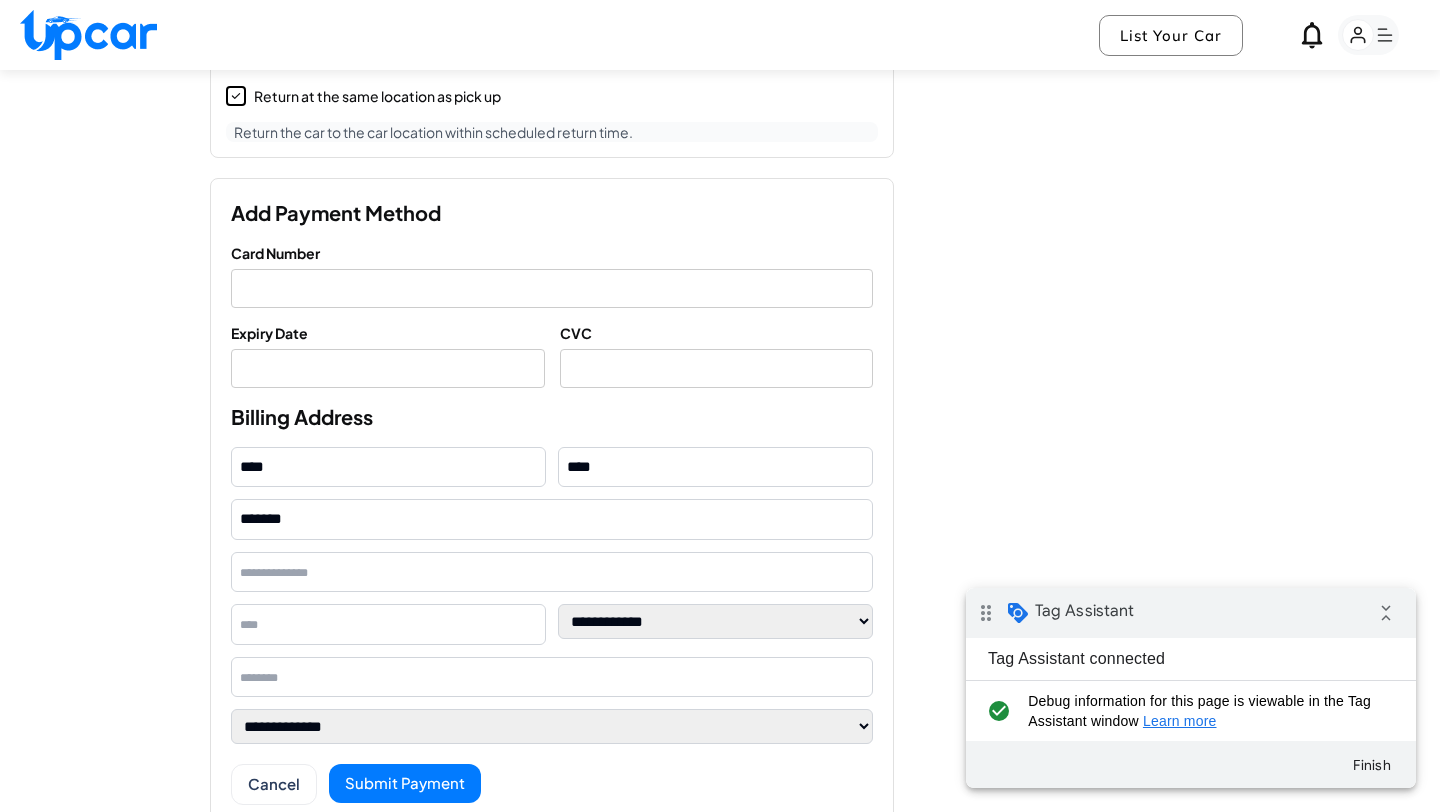 scroll, scrollTop: 1593, scrollLeft: 0, axis: vertical 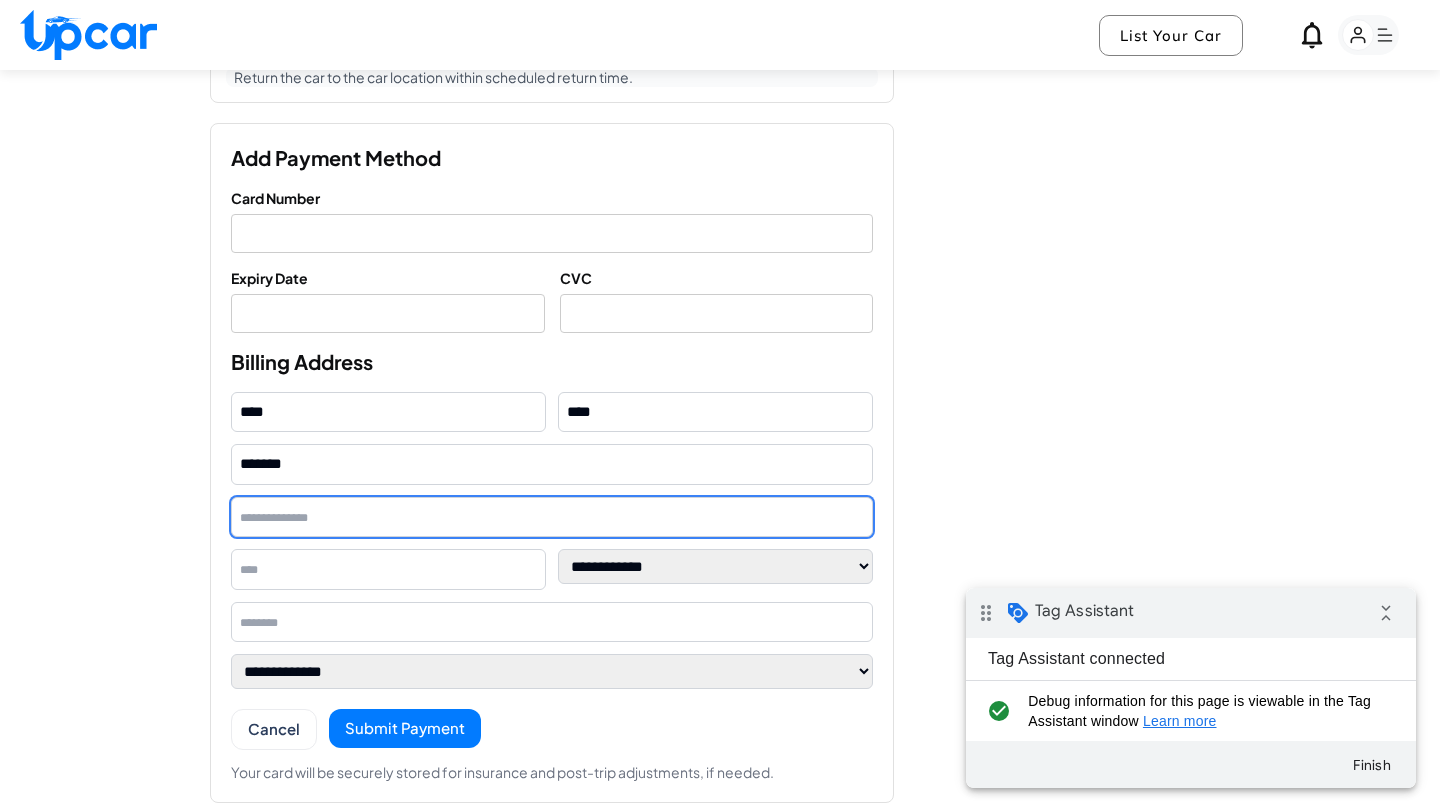 click at bounding box center (552, 517) 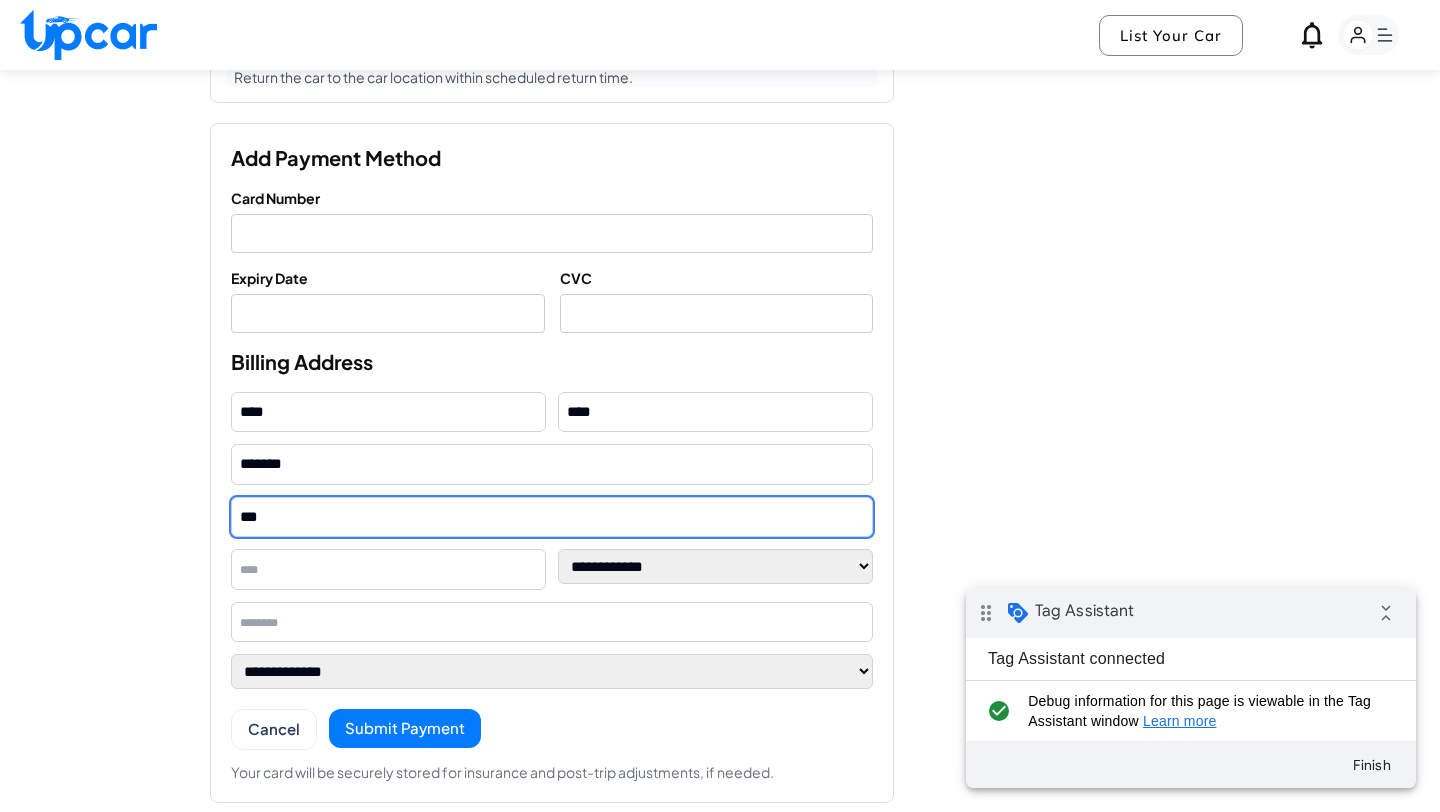 type on "****" 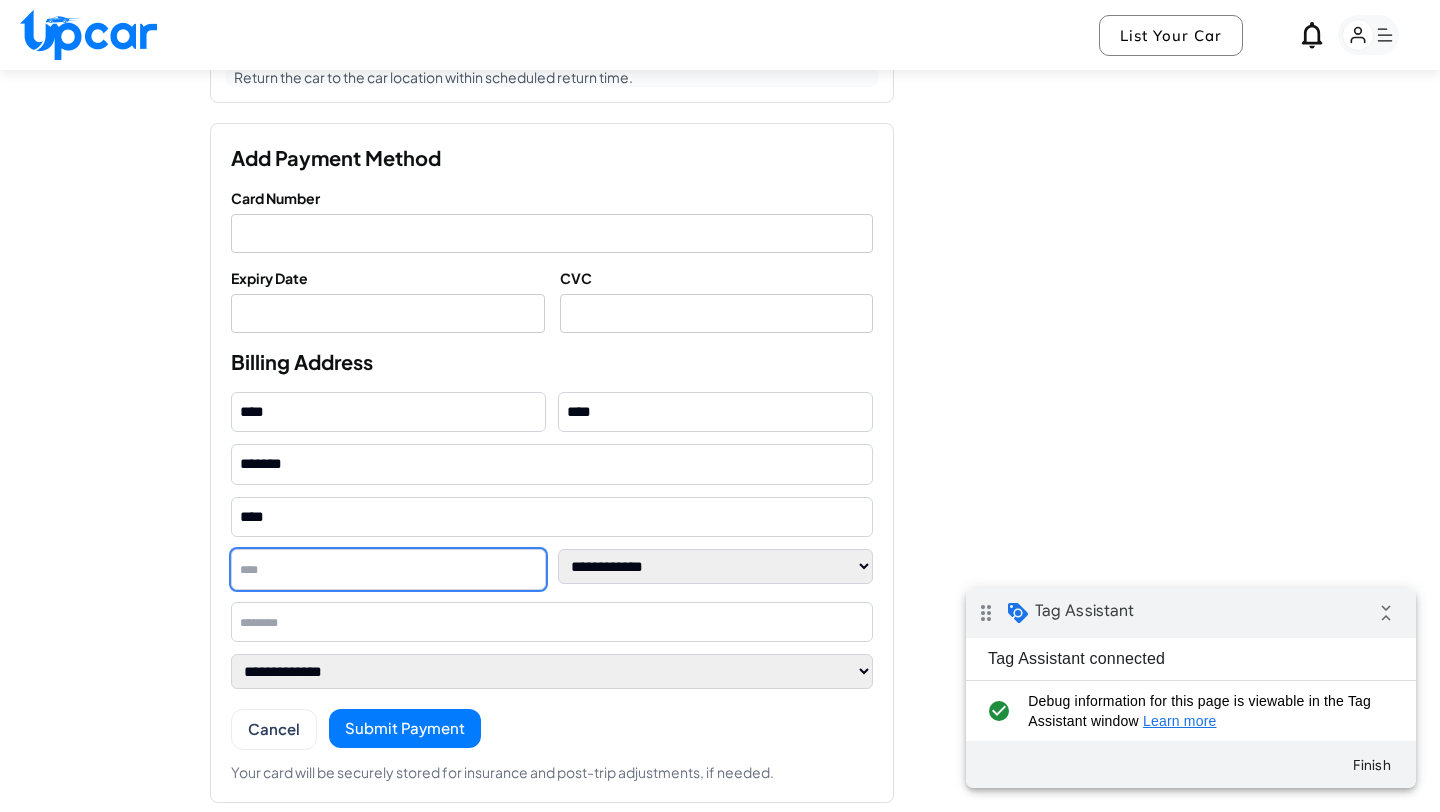 click at bounding box center [388, 569] 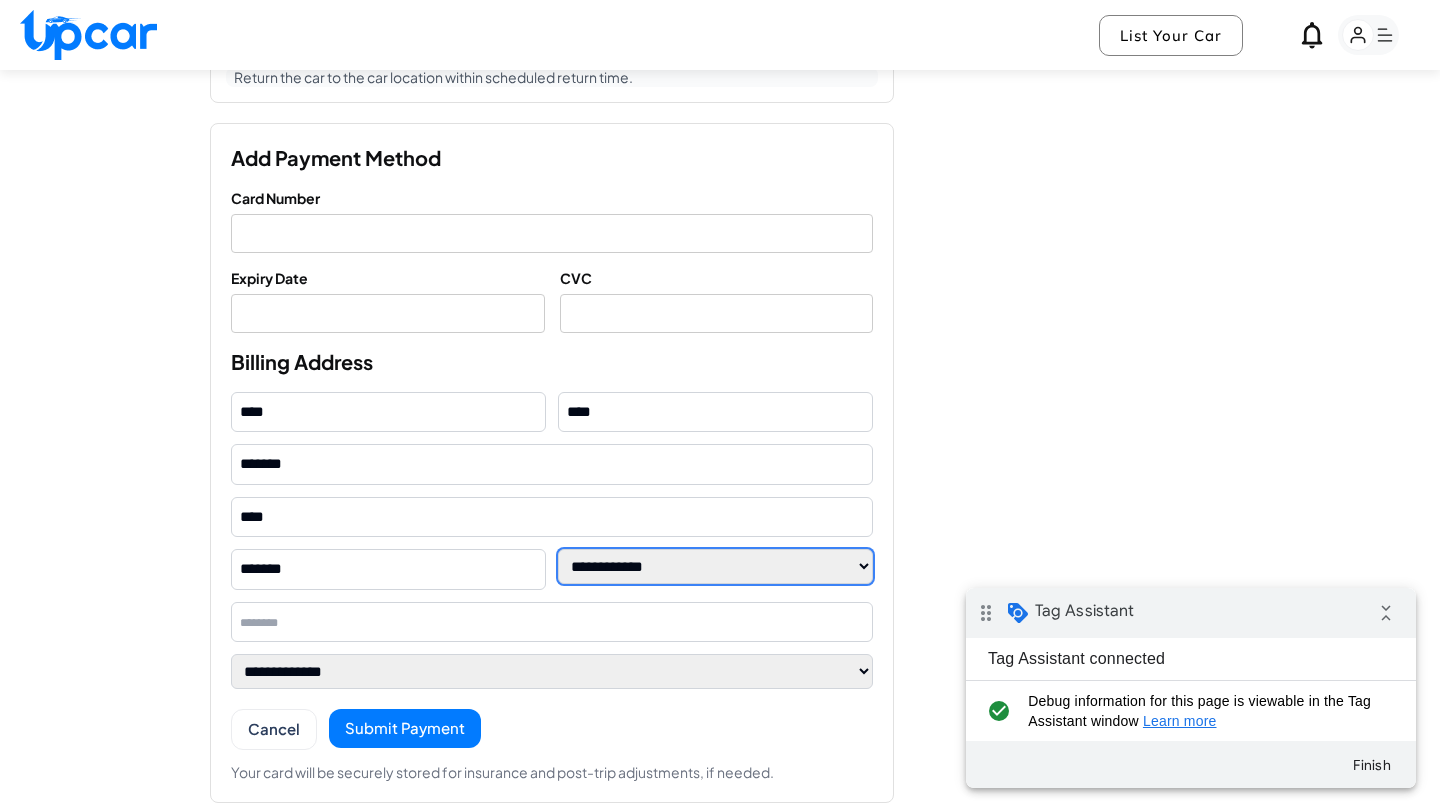 click on "**********" at bounding box center [715, 566] 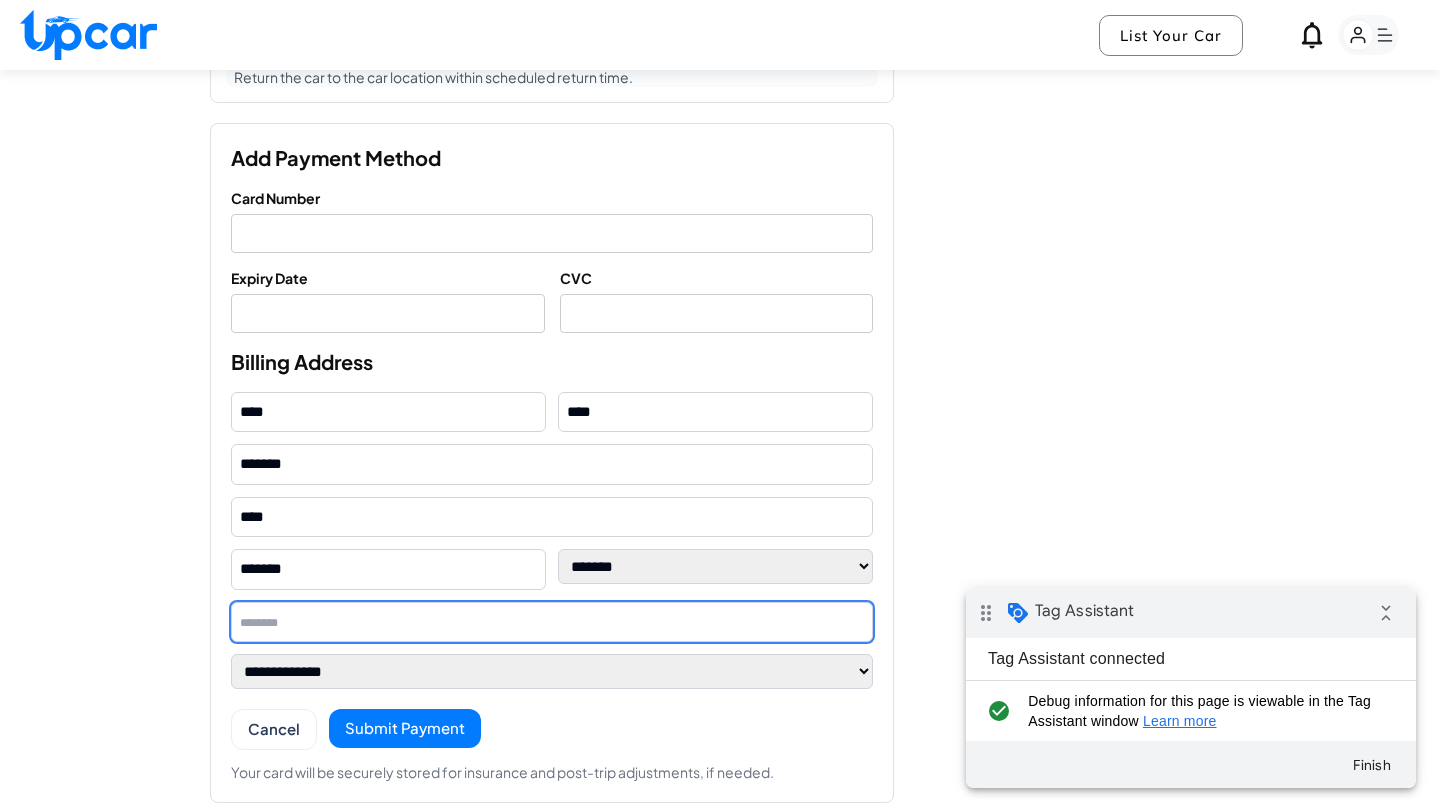 click at bounding box center [552, 622] 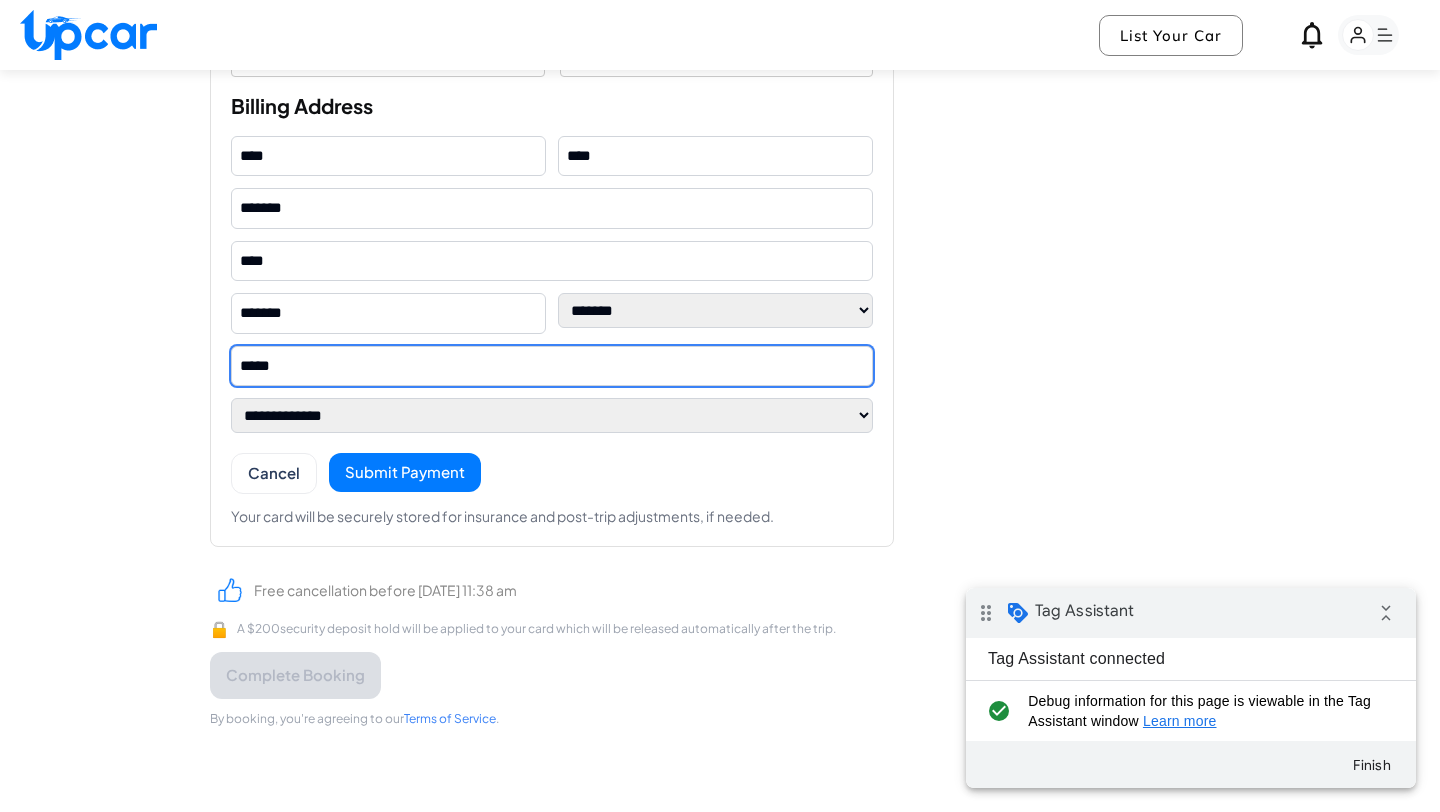 scroll, scrollTop: 1887, scrollLeft: 0, axis: vertical 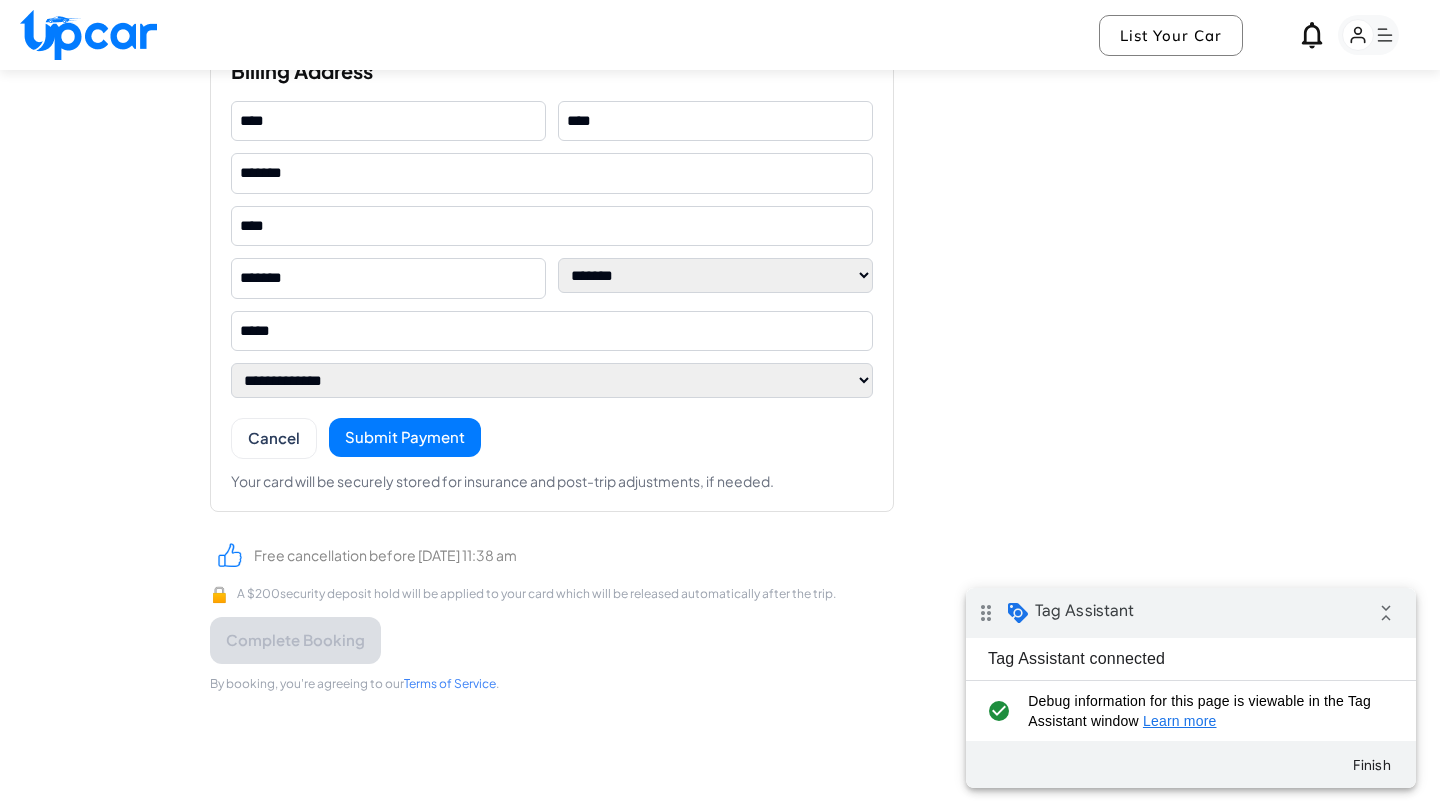 click on "Submit Payment" at bounding box center [405, 437] 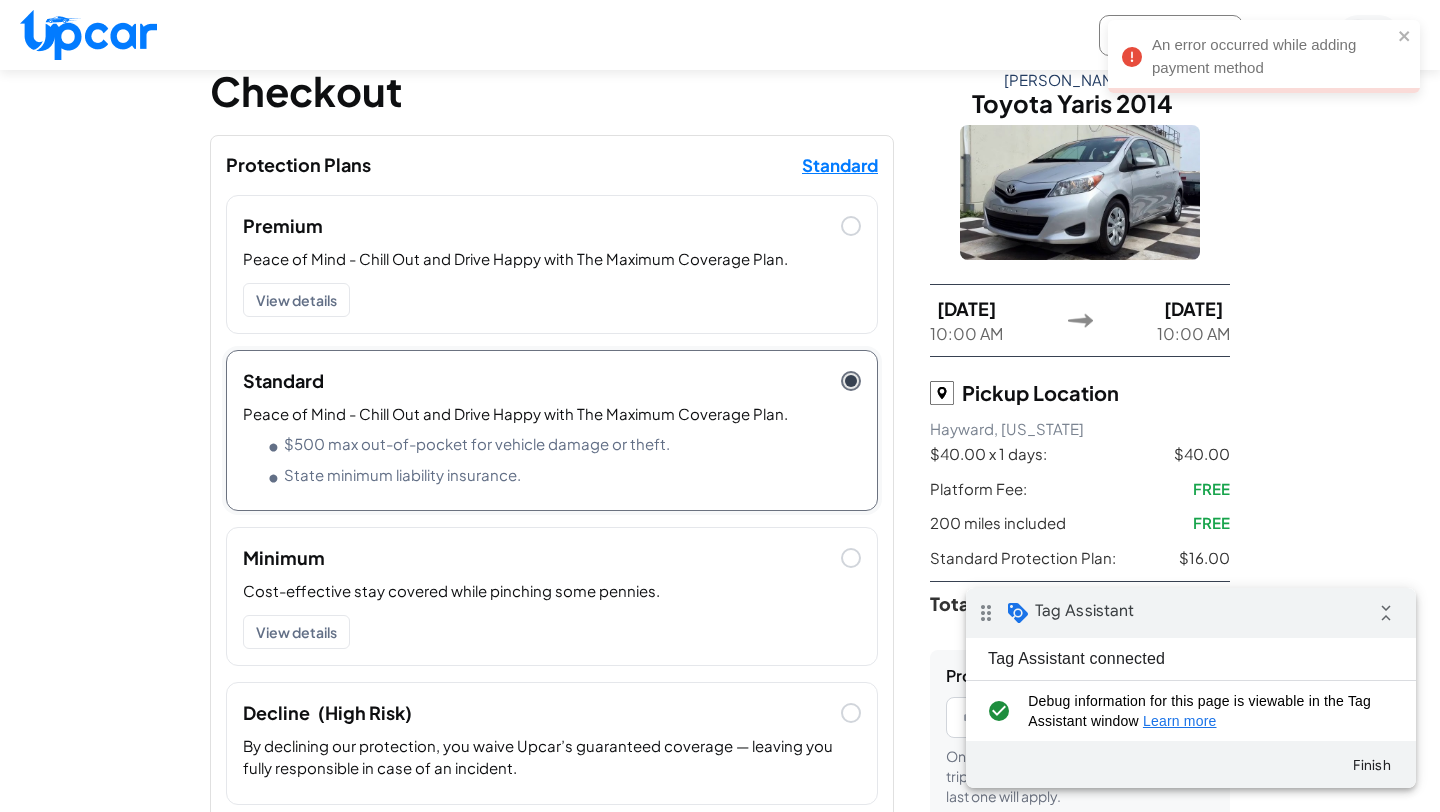 scroll, scrollTop: 0, scrollLeft: 0, axis: both 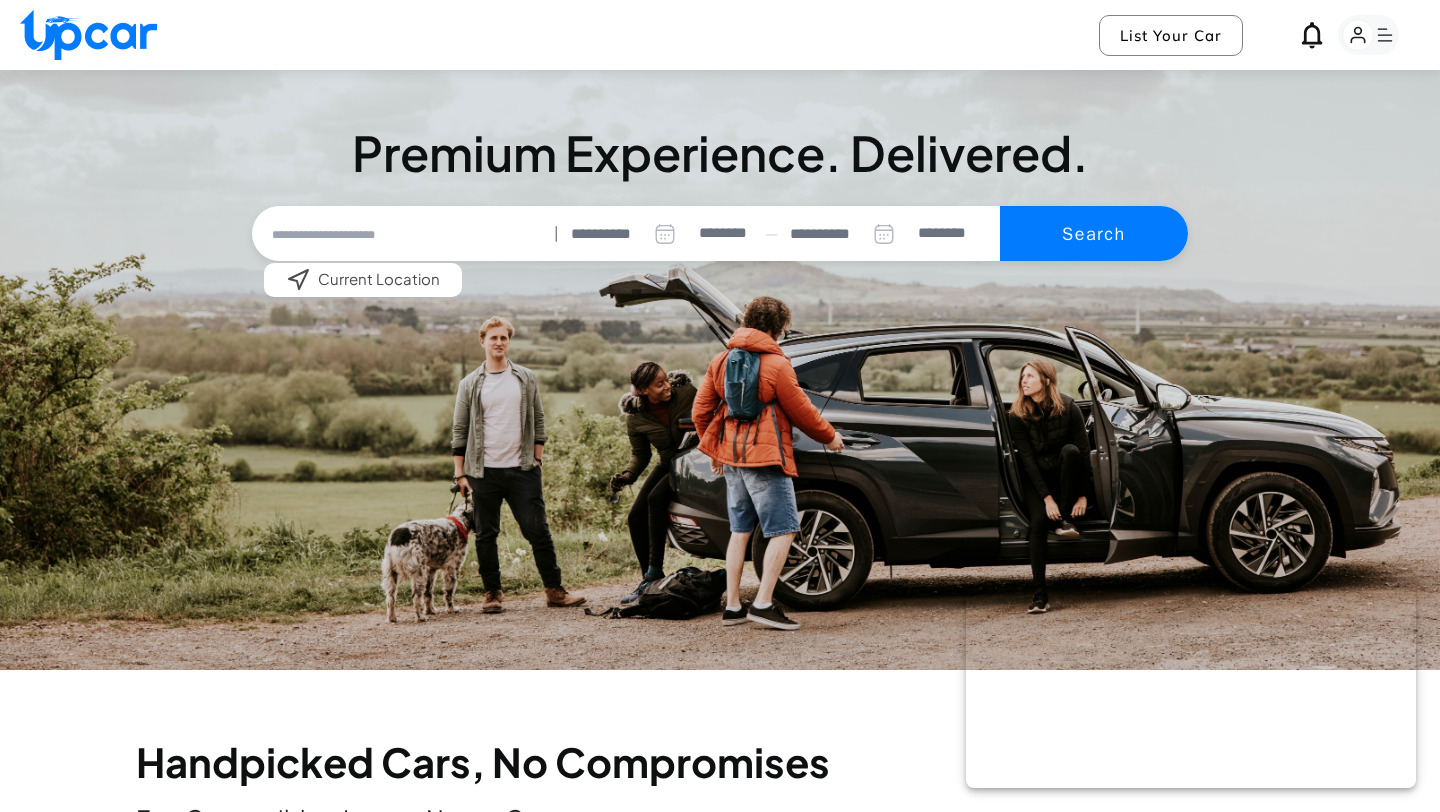 select on "********" 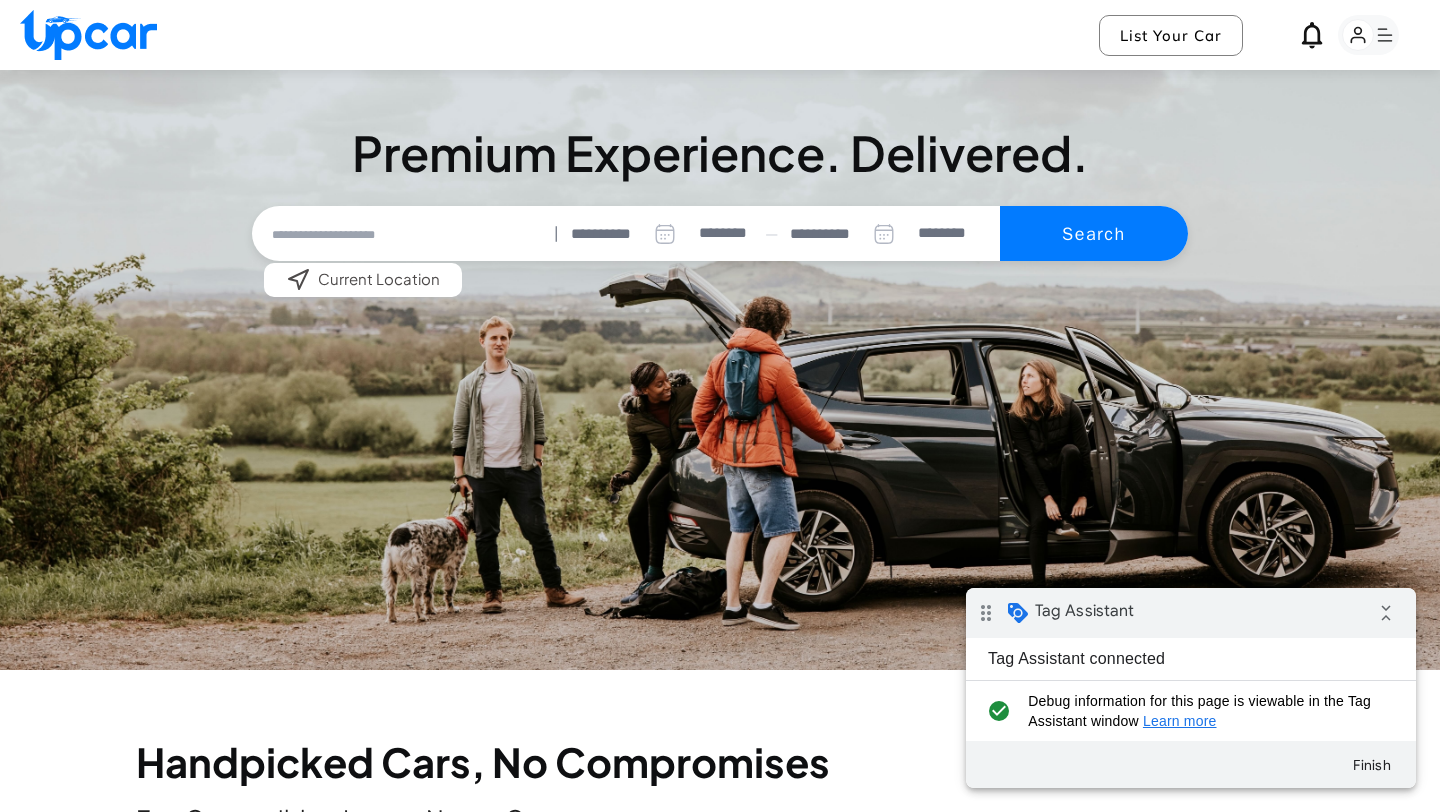 scroll, scrollTop: 0, scrollLeft: 0, axis: both 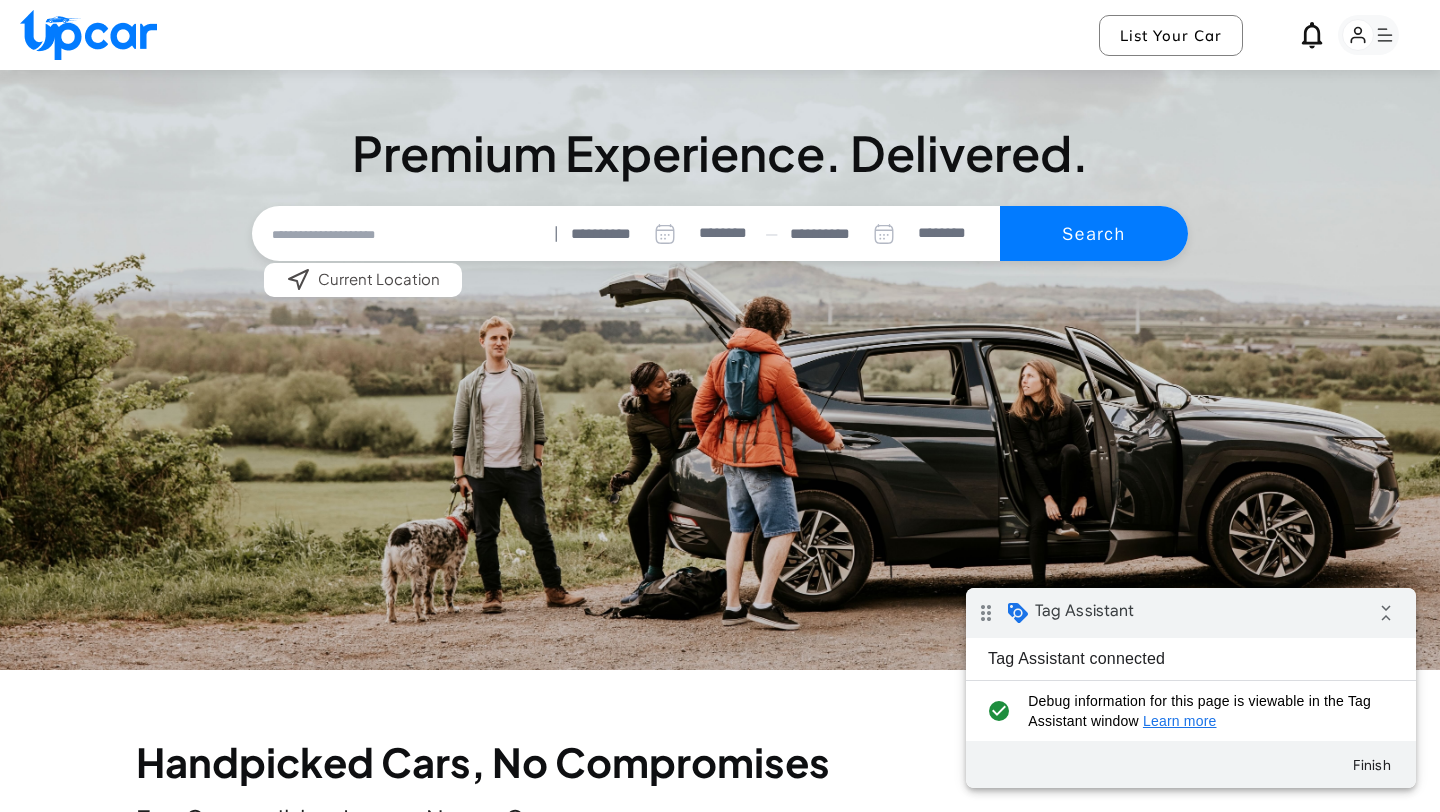 click at bounding box center [402, 234] 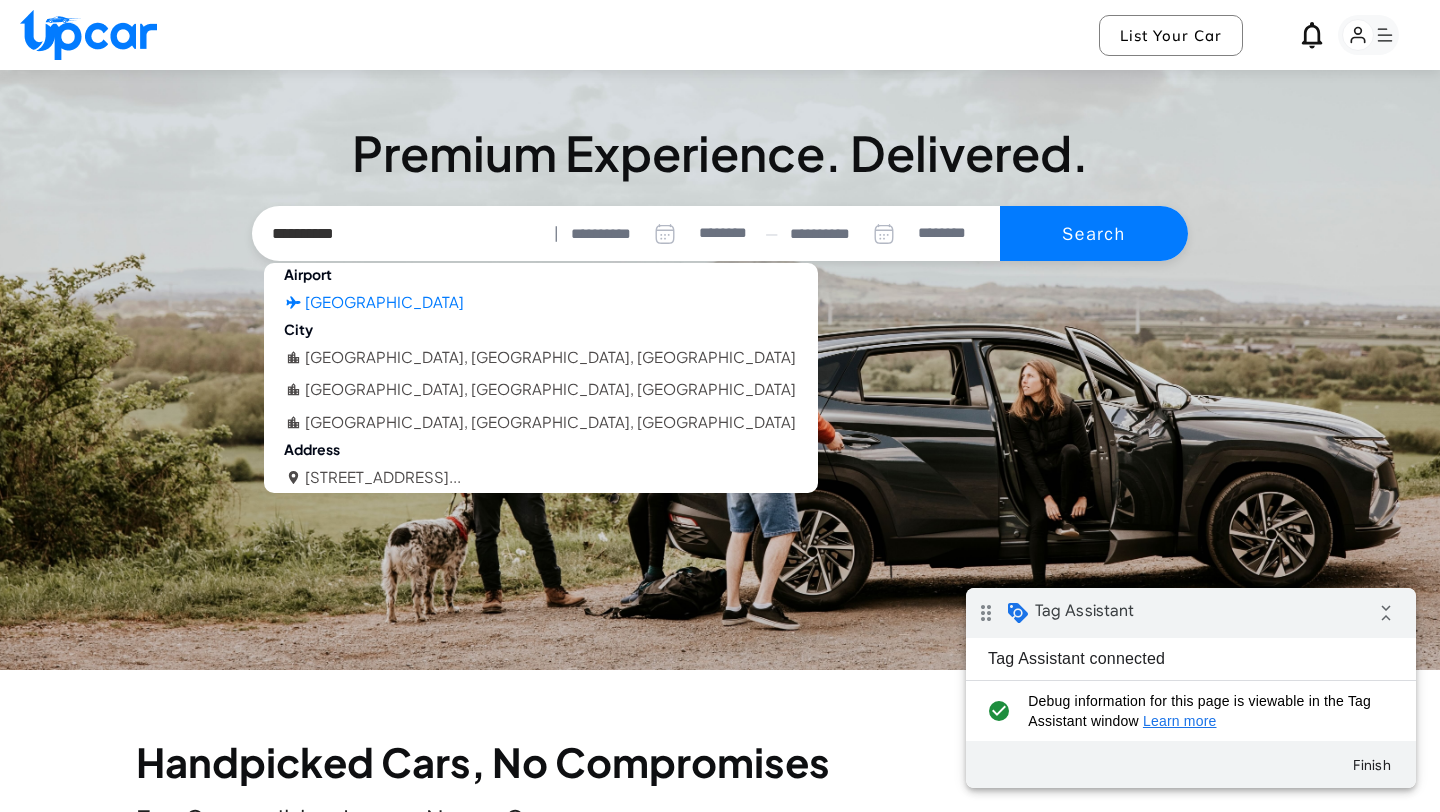 click on "Oakland International Airport" at bounding box center (384, 302) 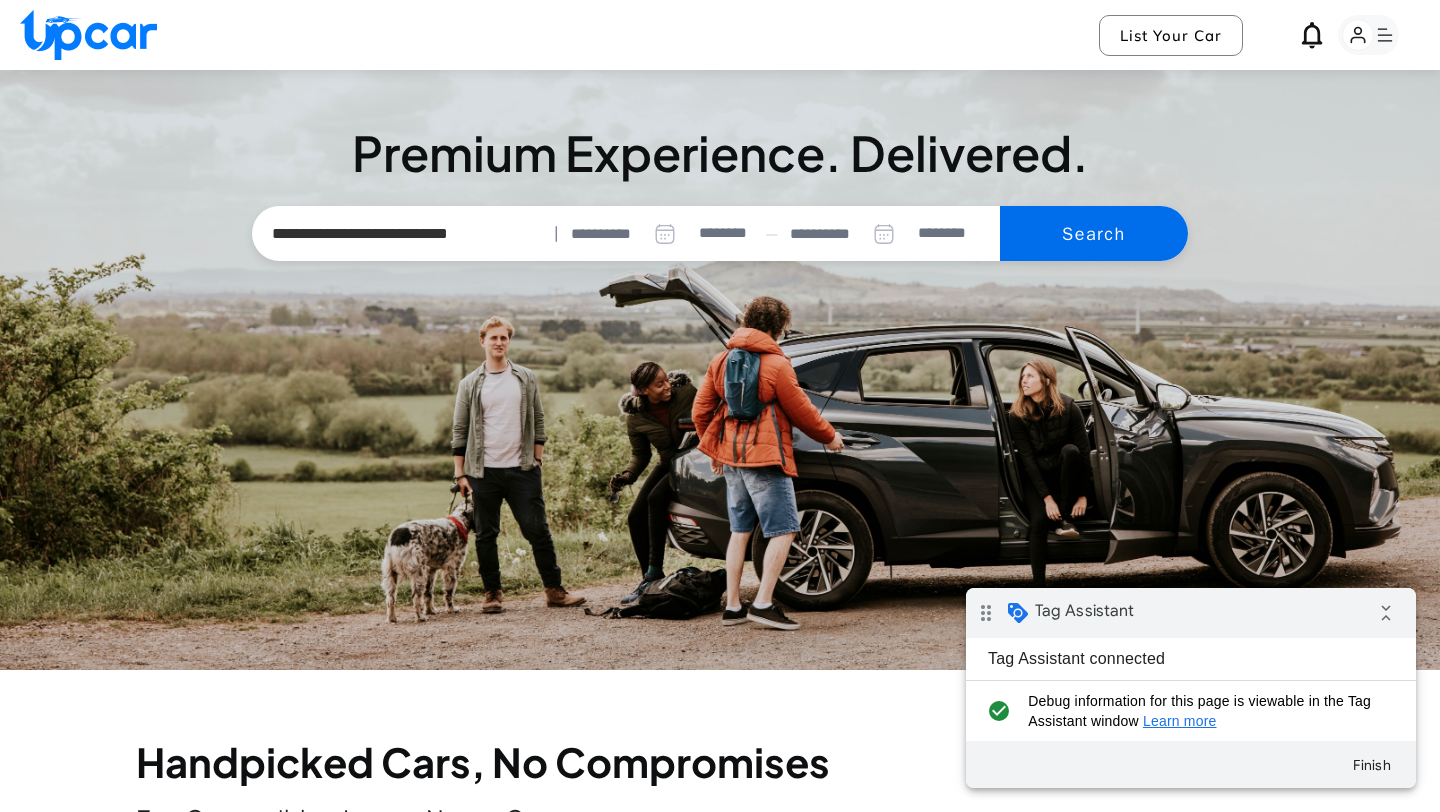 click on "Search" at bounding box center (1094, 234) 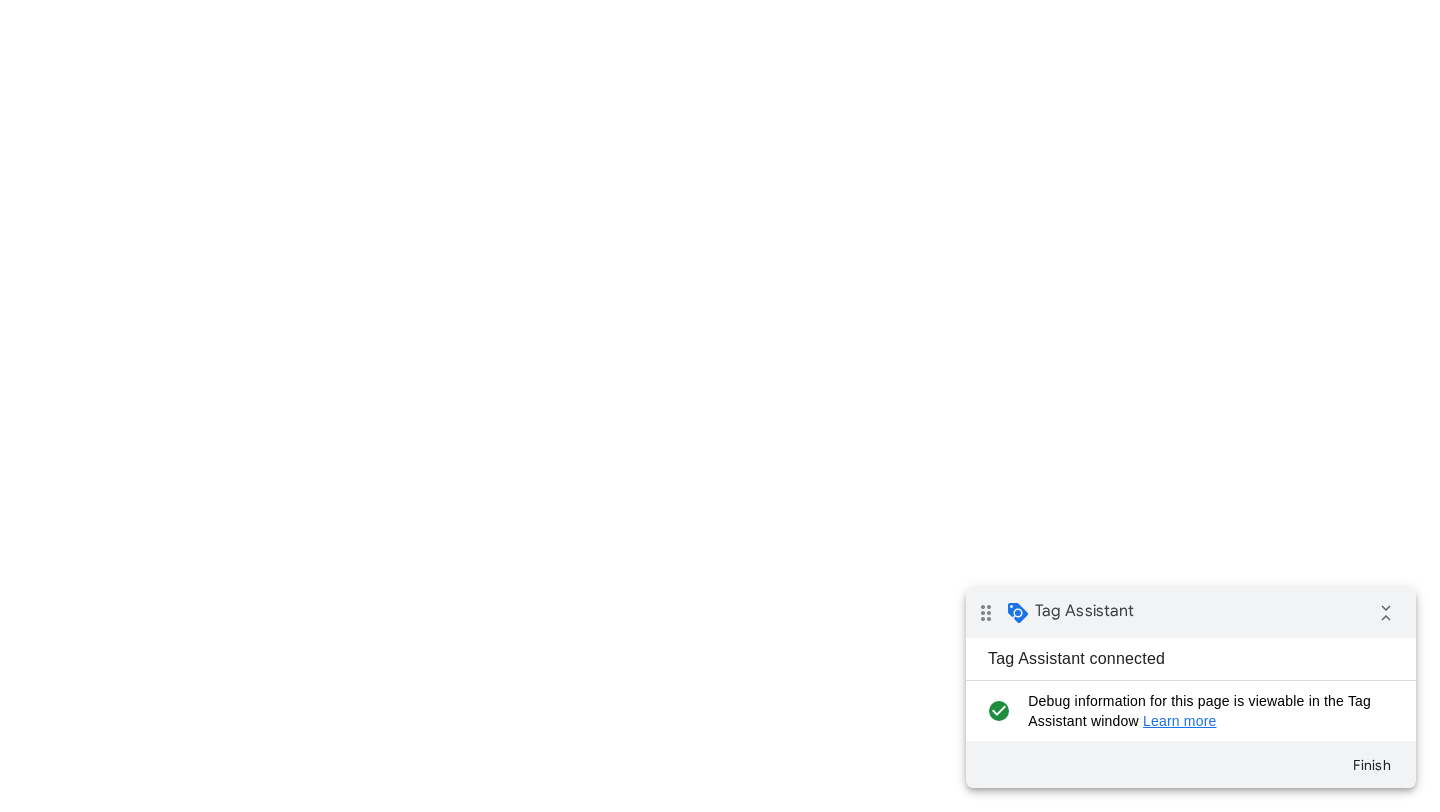 select on "********" 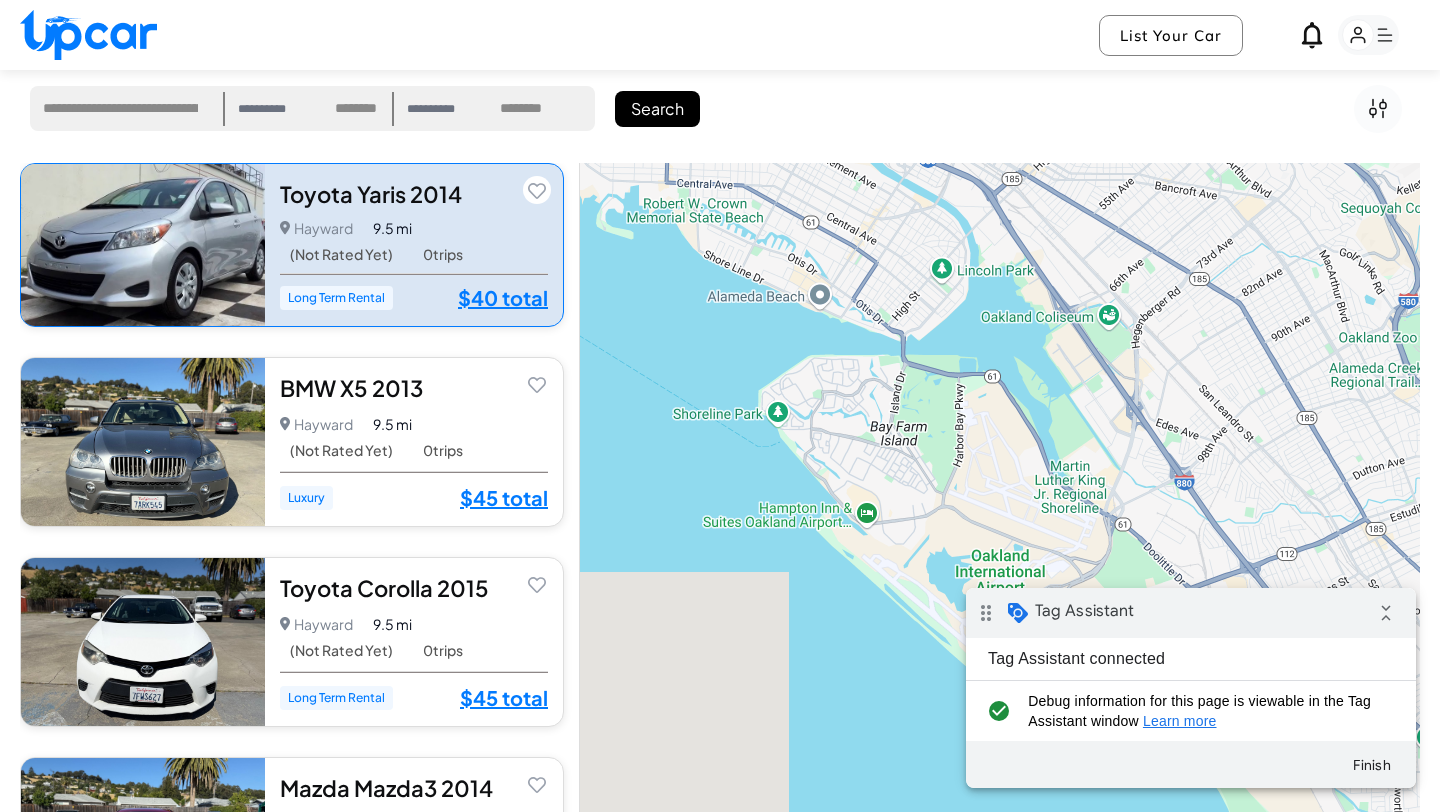 click on "9.5 mi" at bounding box center (392, 228) 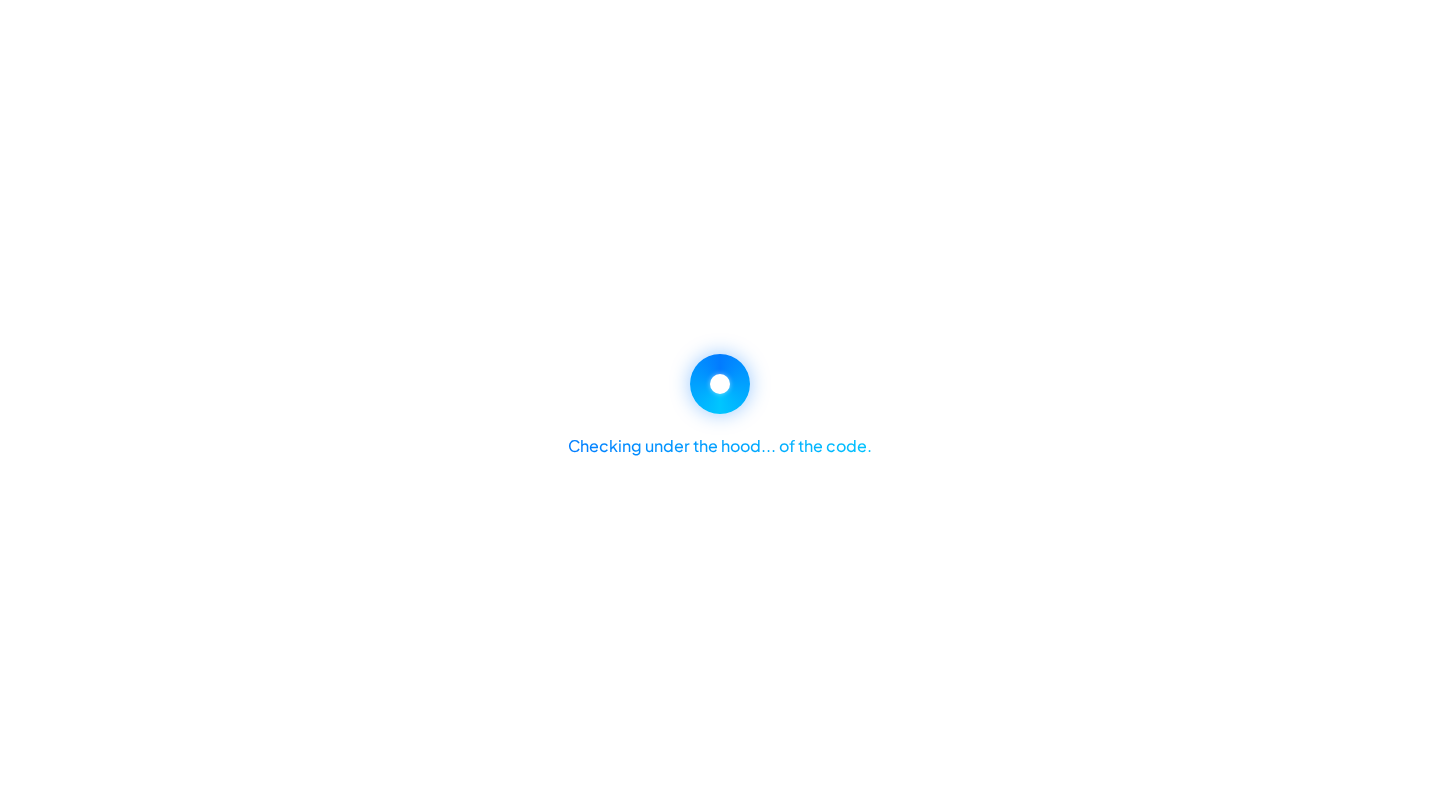 select on "********" 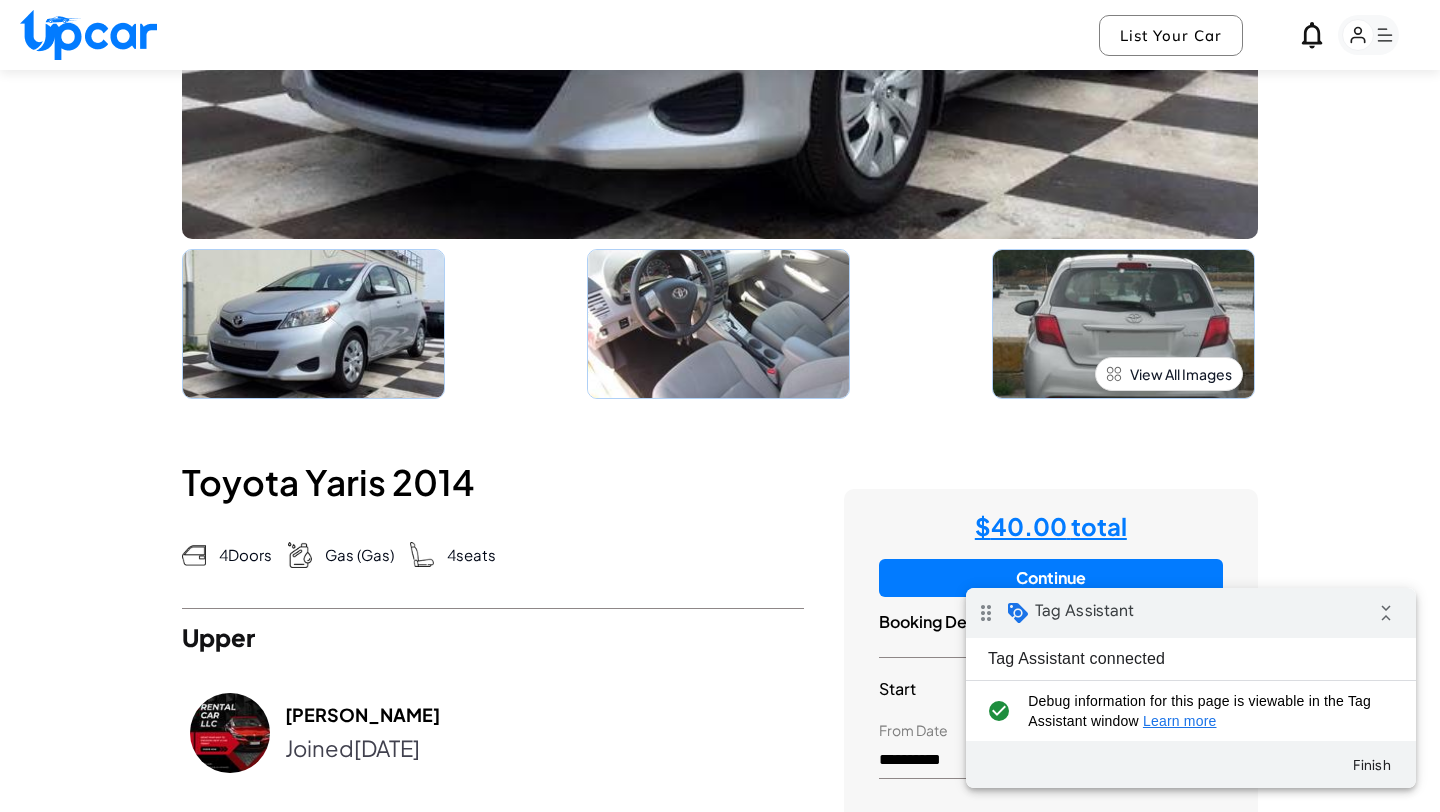 scroll, scrollTop: 594, scrollLeft: 0, axis: vertical 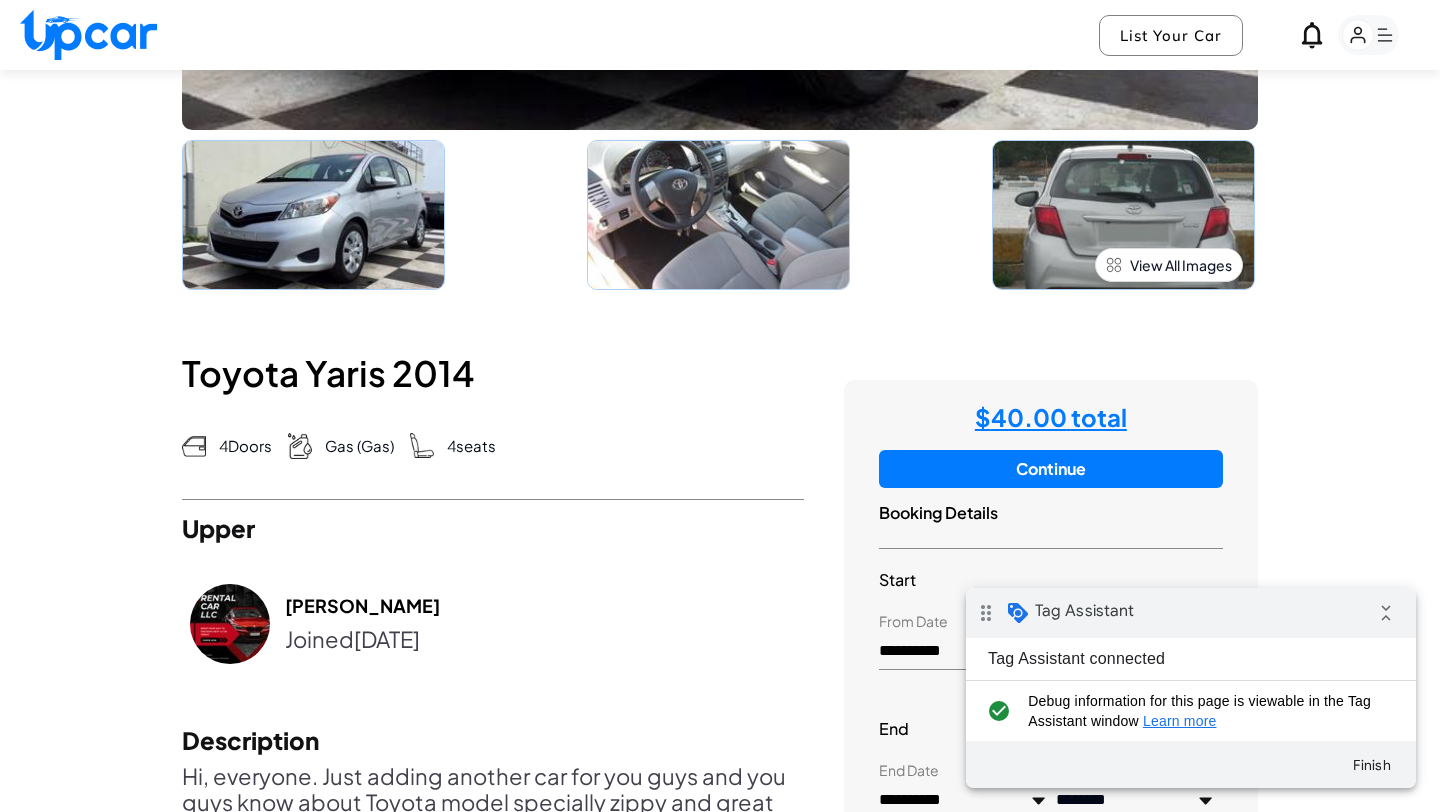 click on "Continue" at bounding box center (1051, 469) 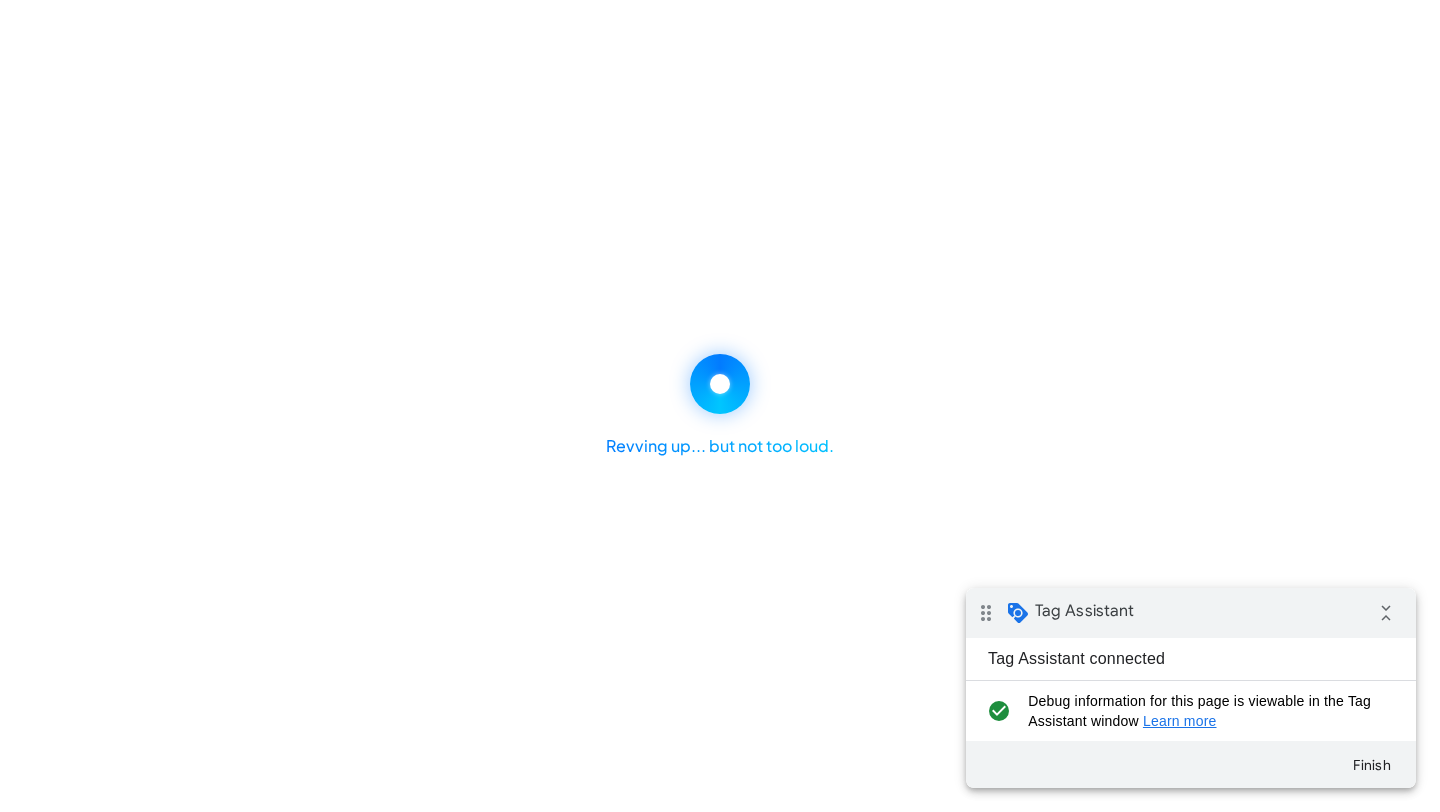 scroll, scrollTop: 0, scrollLeft: 0, axis: both 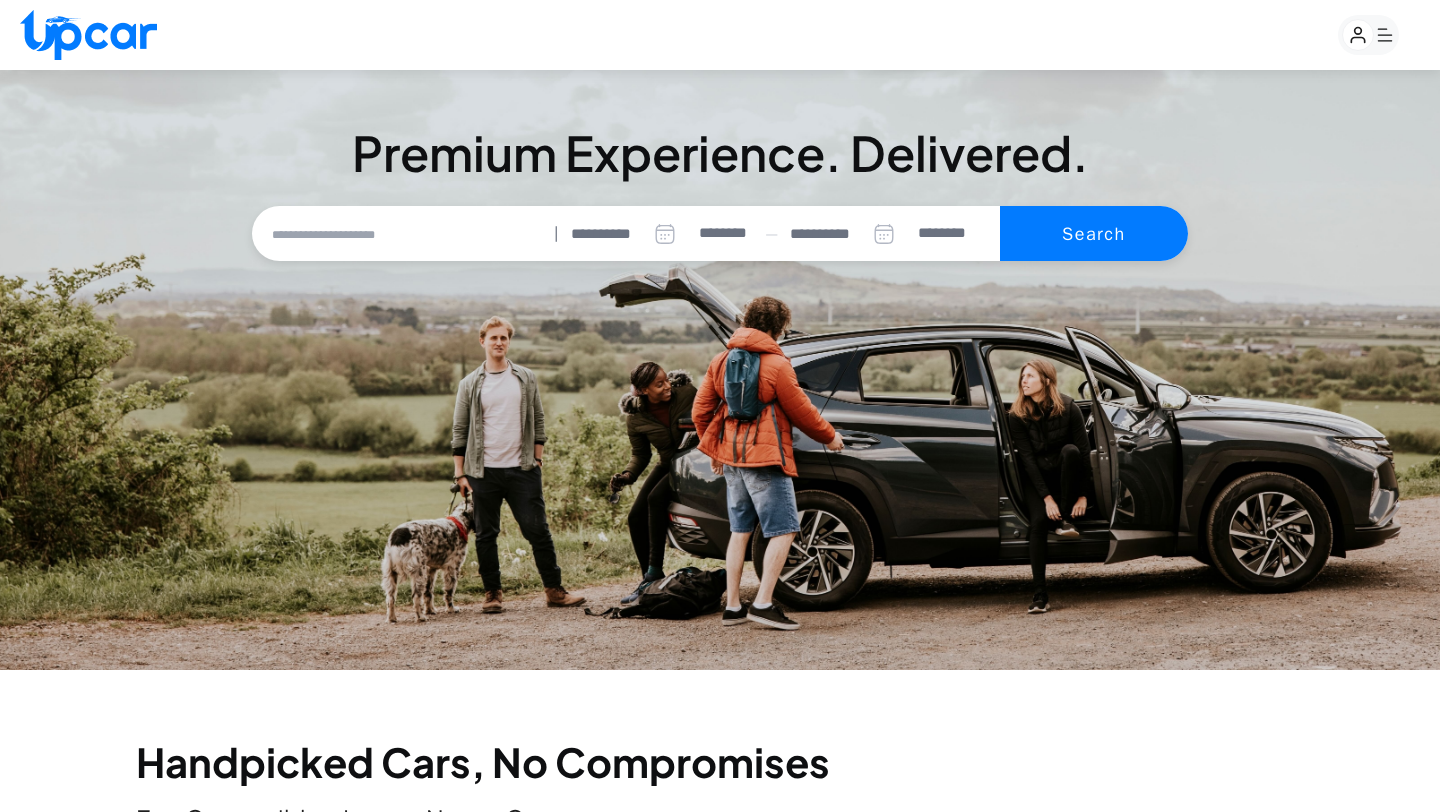 select on "********" 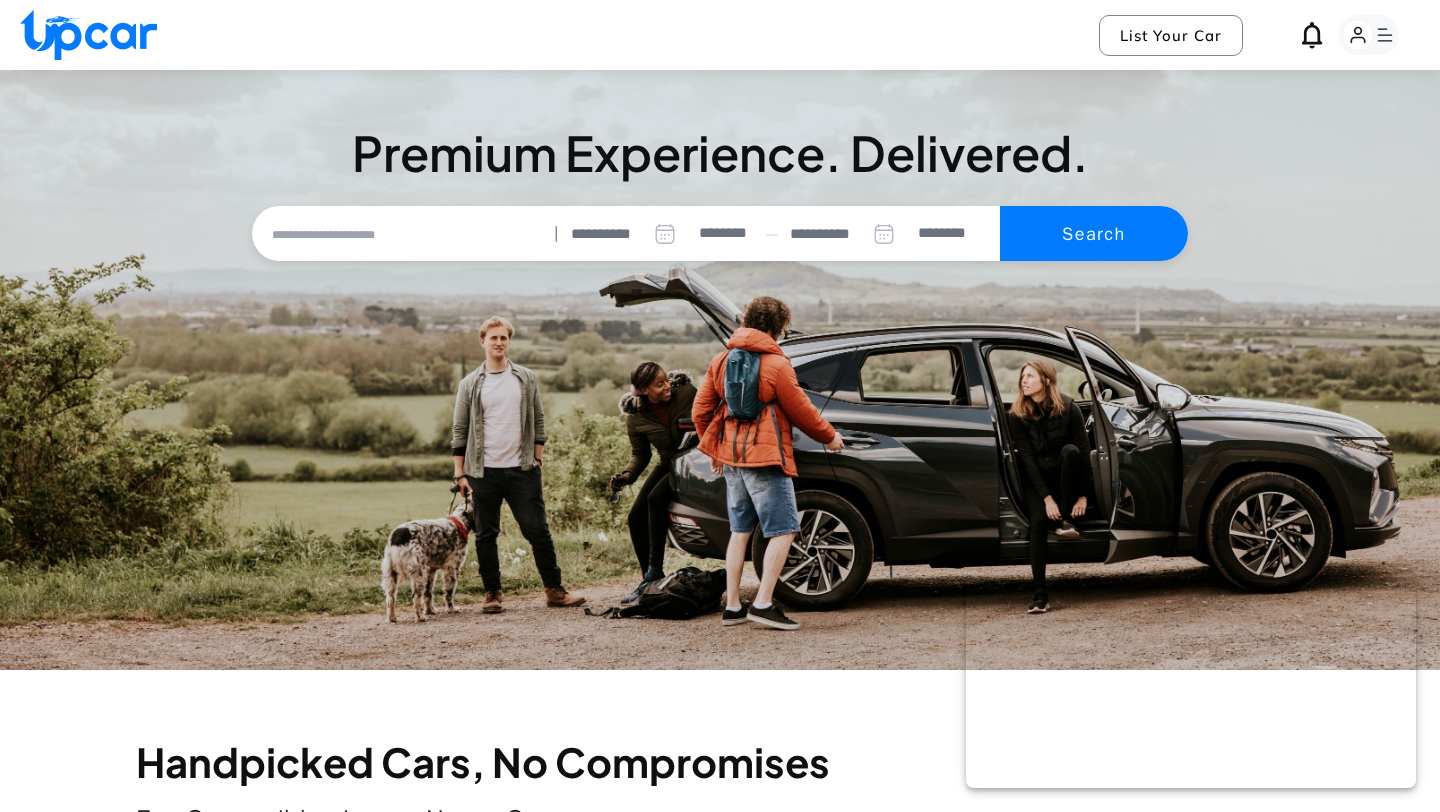 scroll, scrollTop: 0, scrollLeft: 0, axis: both 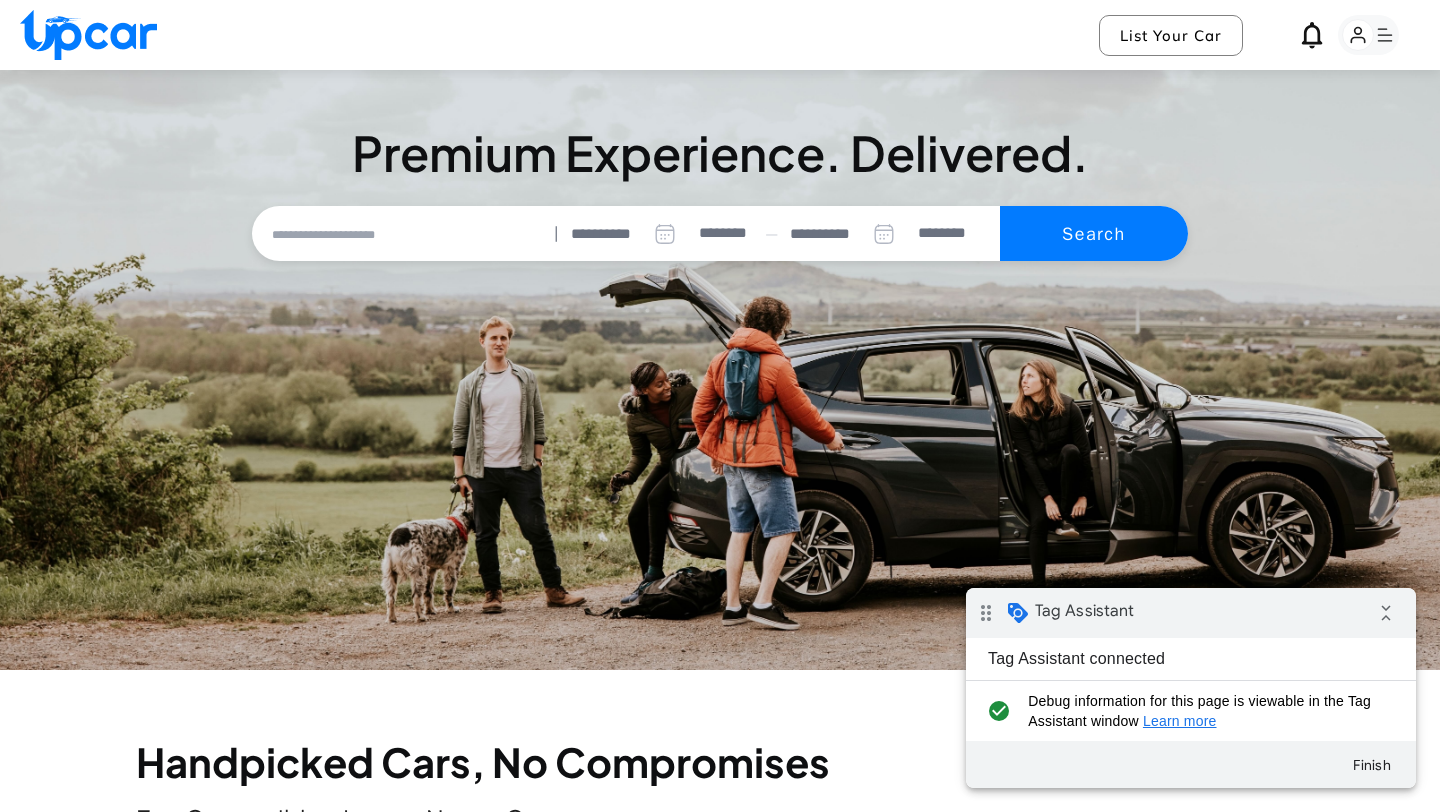 click on "**********" at bounding box center (720, 234) 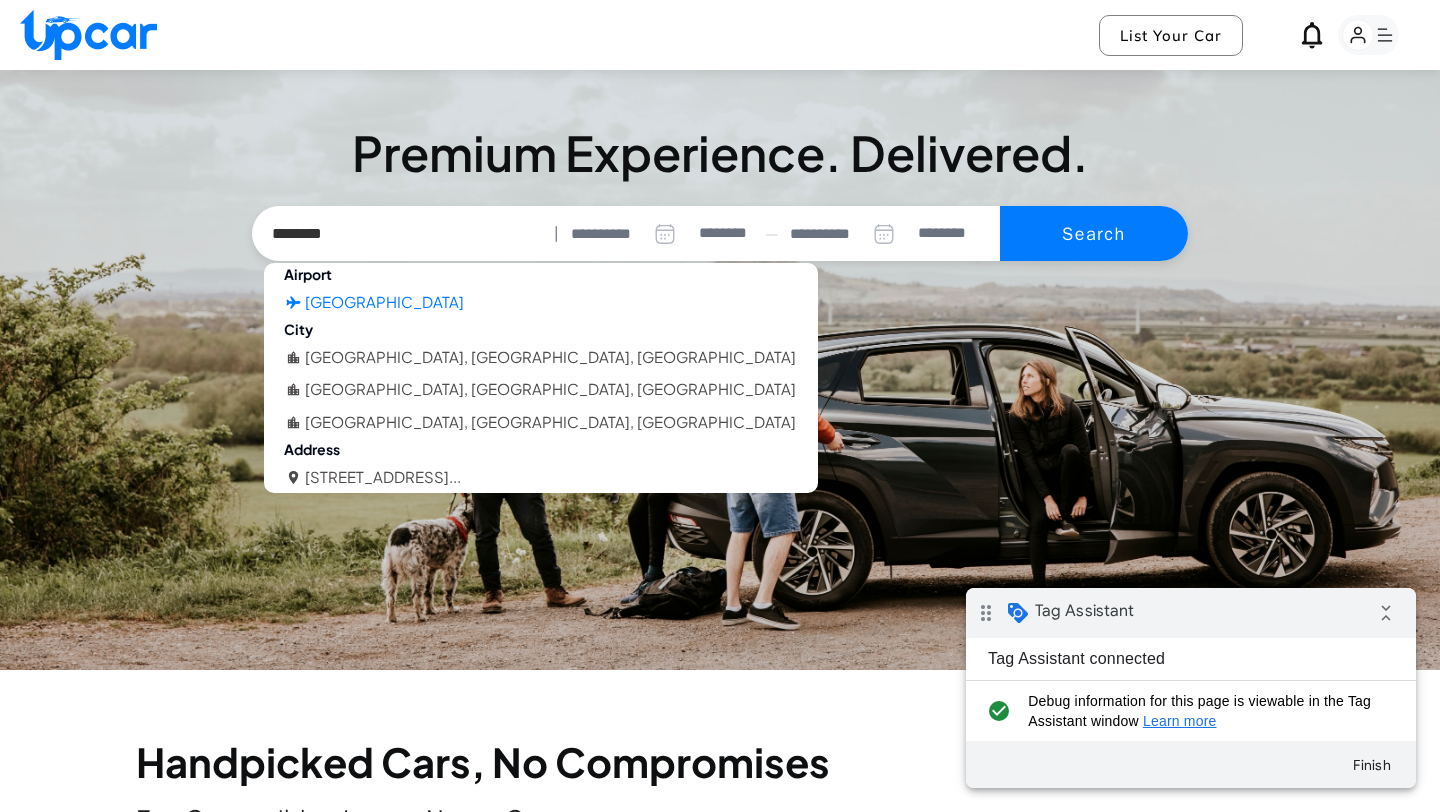 click on "Oakland International Airport" at bounding box center [384, 302] 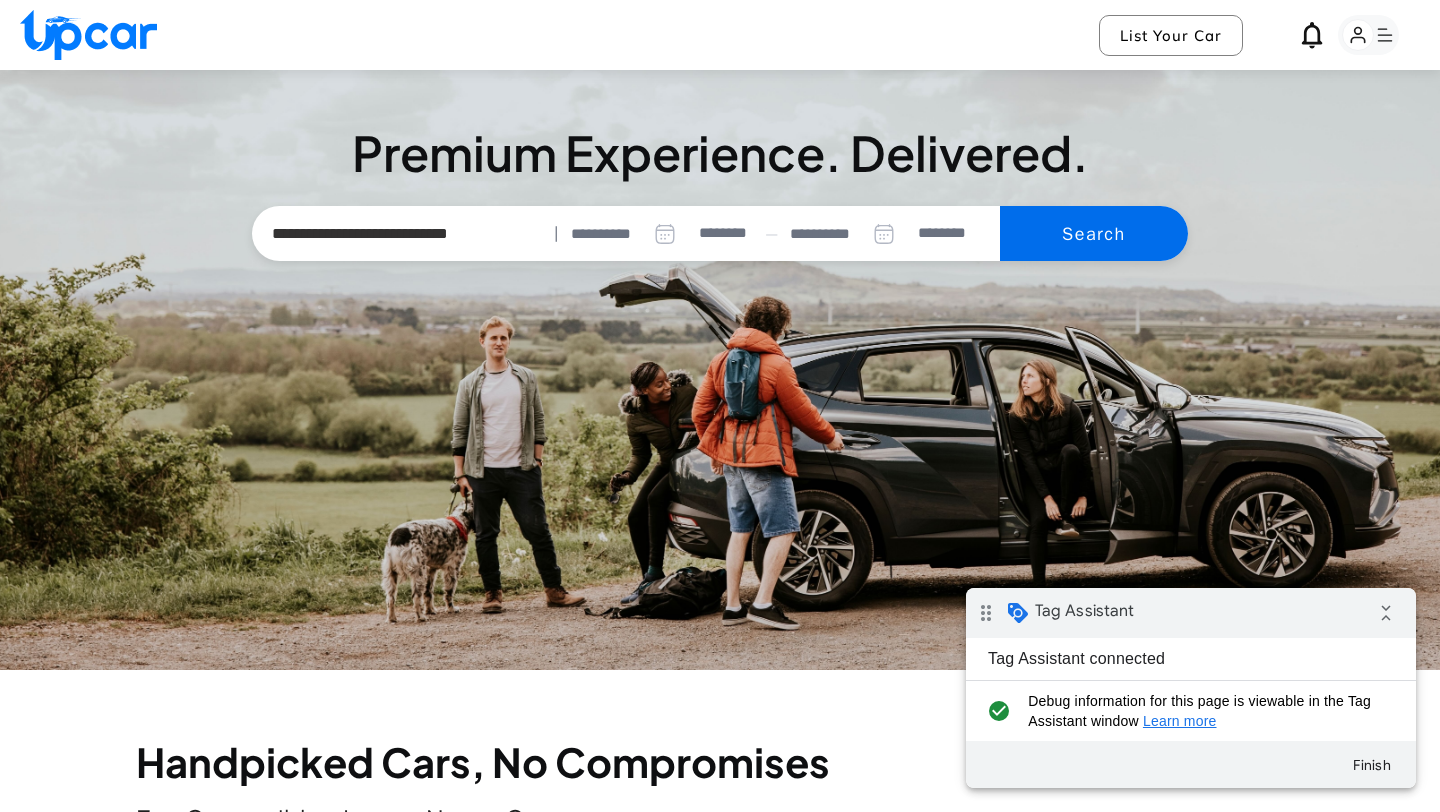 click on "Search" at bounding box center [1094, 234] 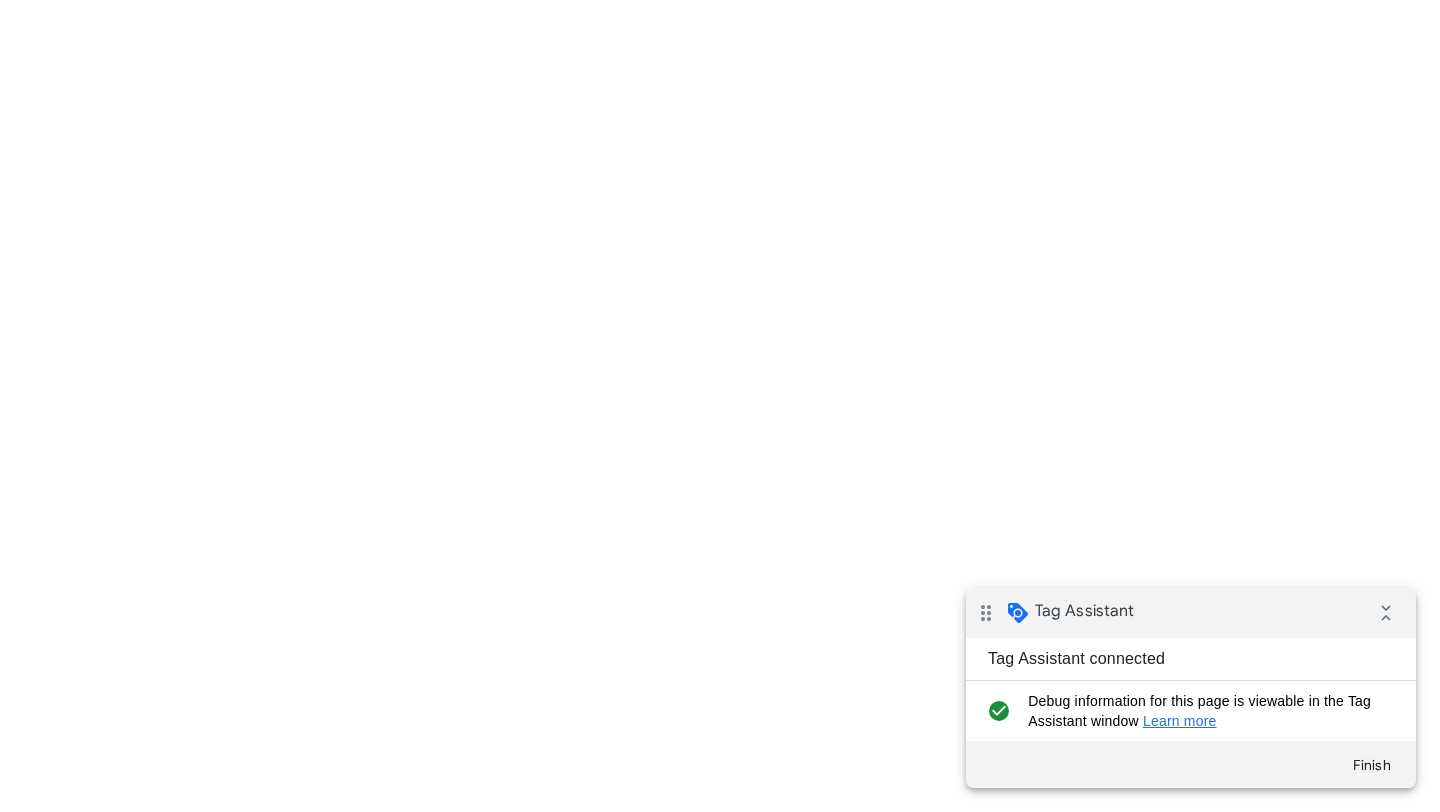 select on "********" 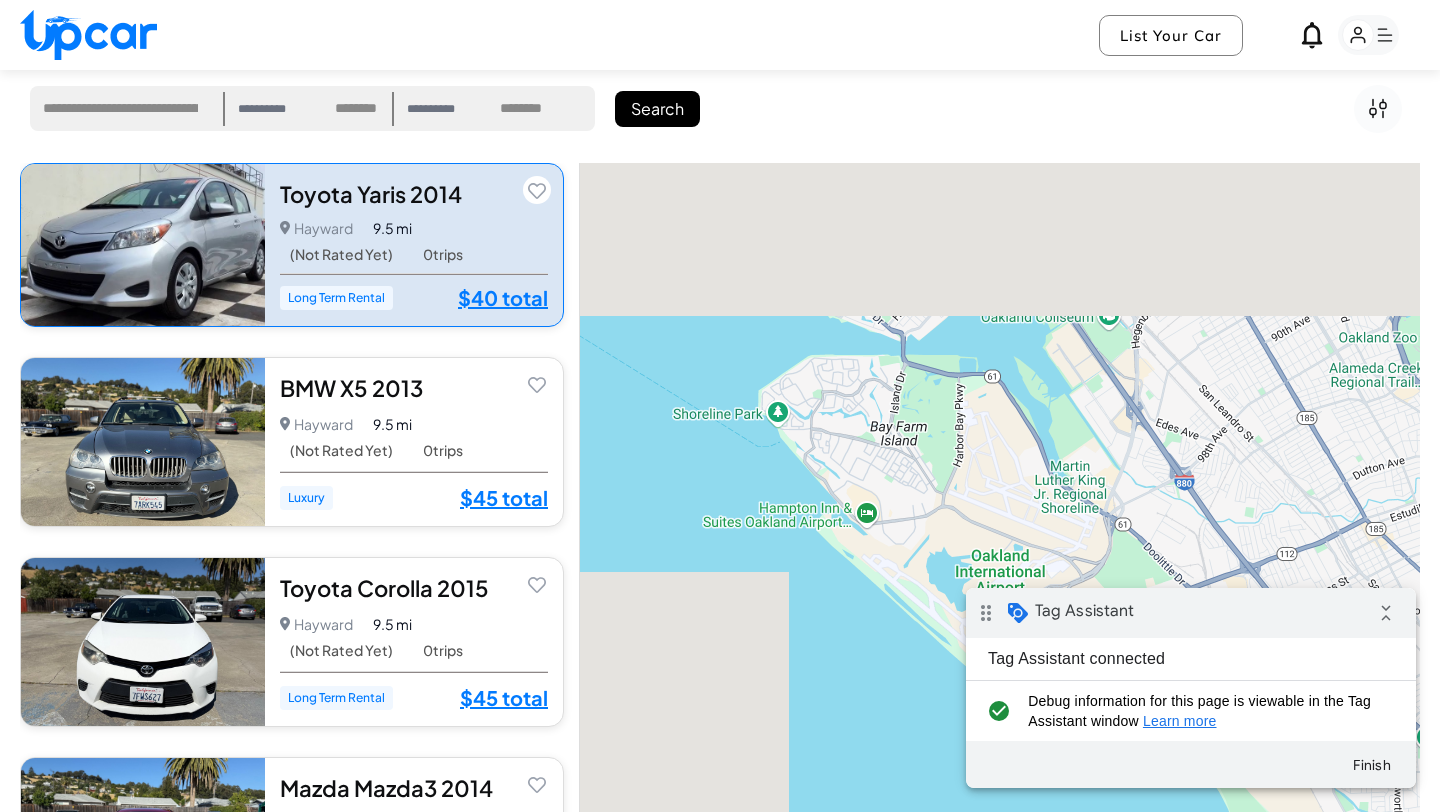 click on "Hayward Hayward • 0  trips  9.5 mi" at bounding box center (414, 228) 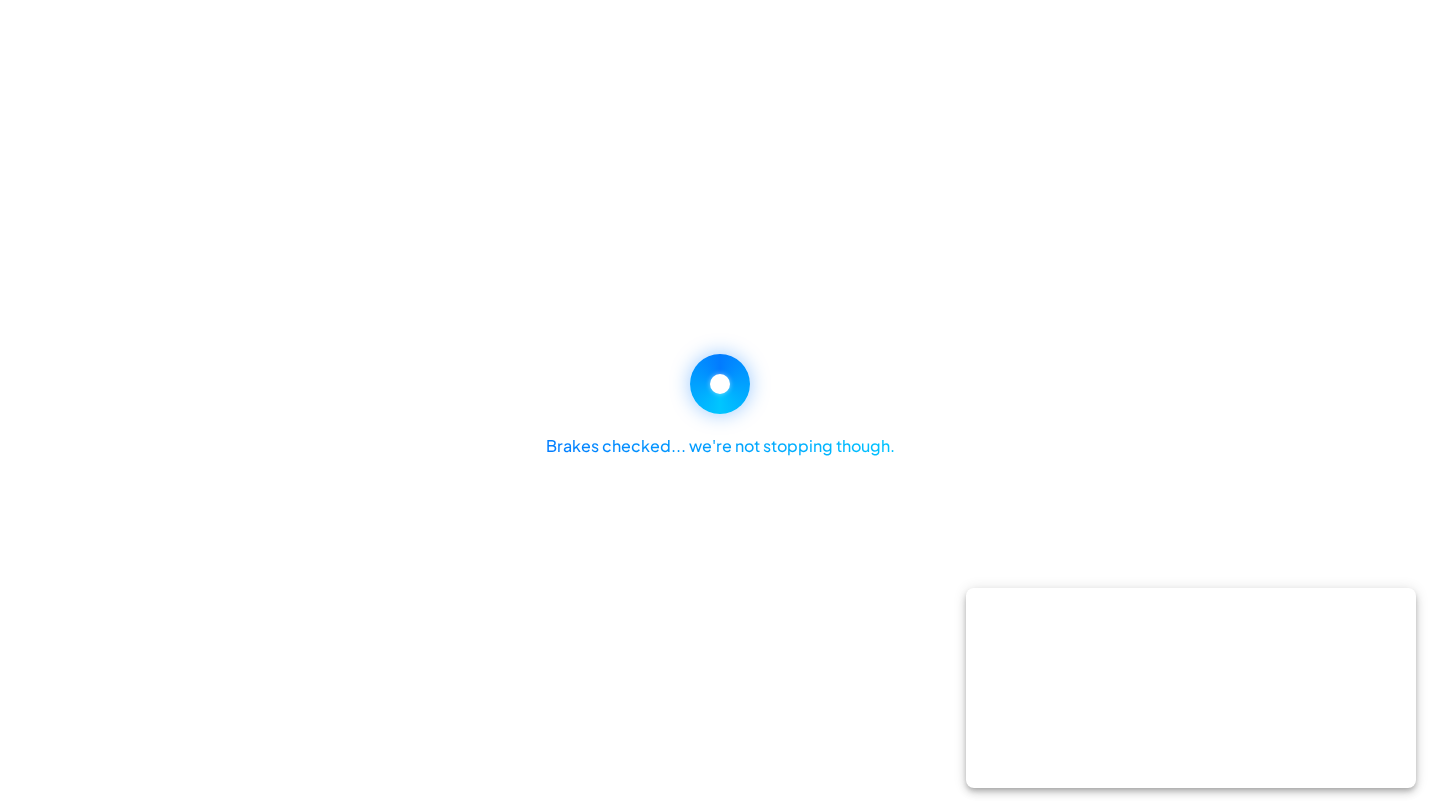 scroll, scrollTop: 0, scrollLeft: 0, axis: both 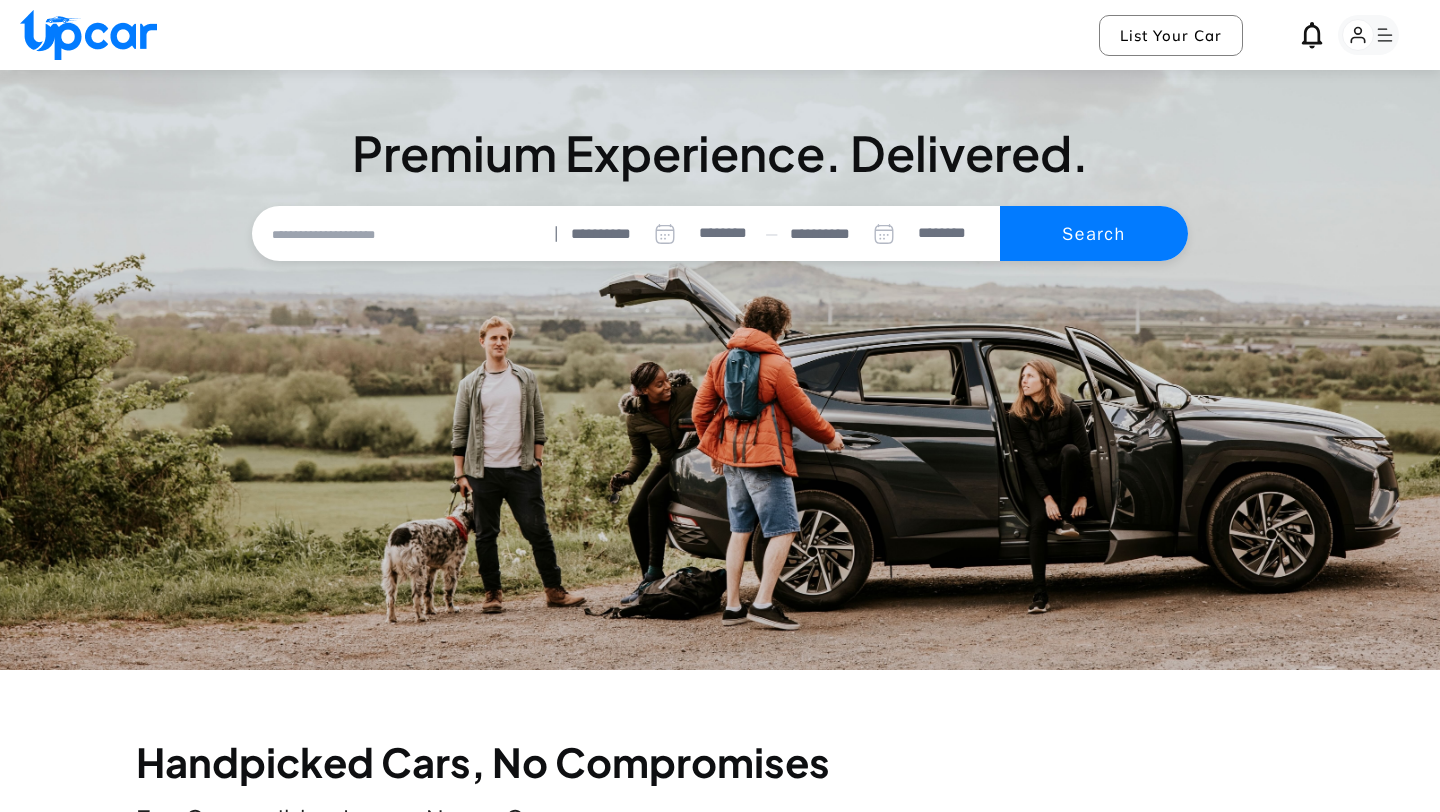 select on "********" 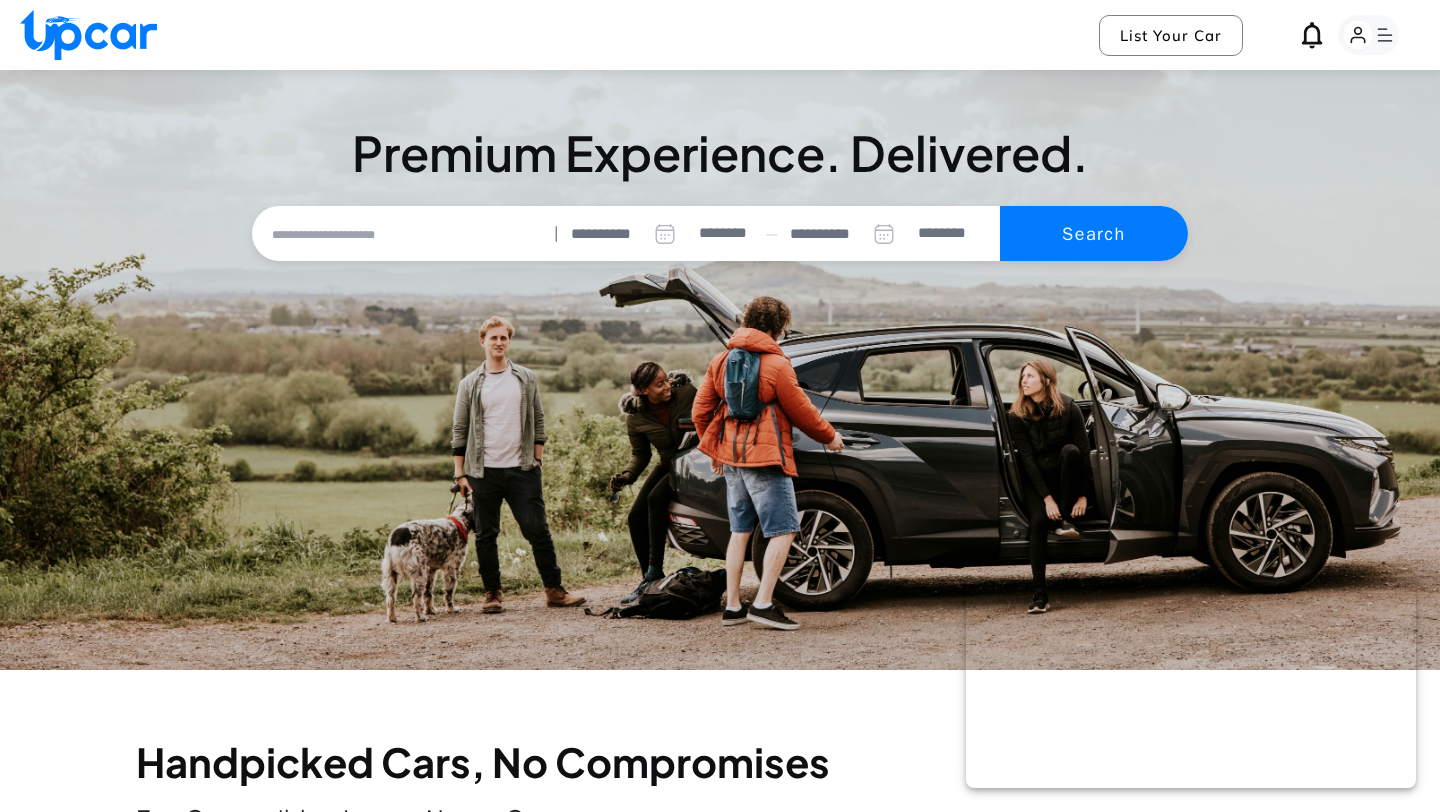 scroll, scrollTop: 0, scrollLeft: 0, axis: both 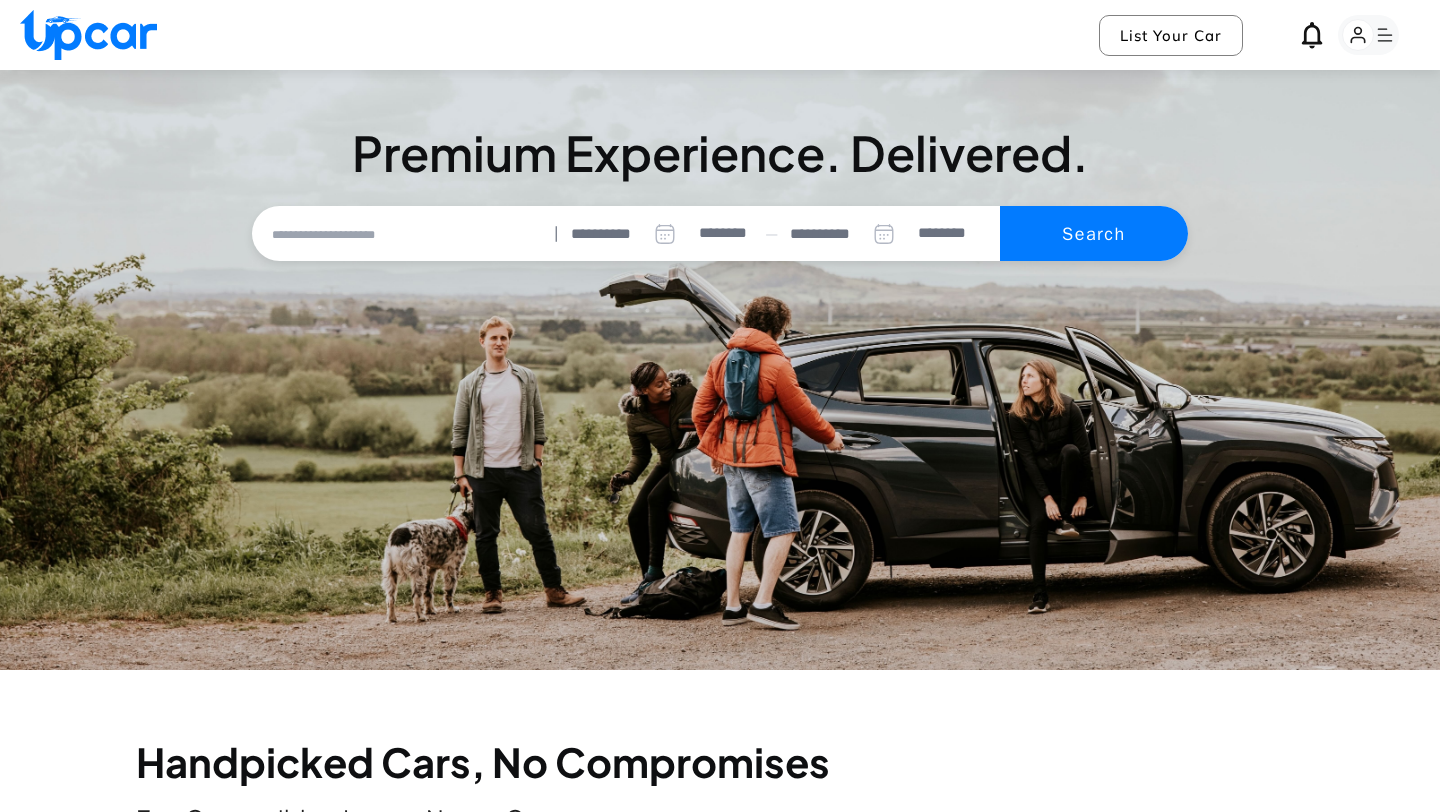 select on "********" 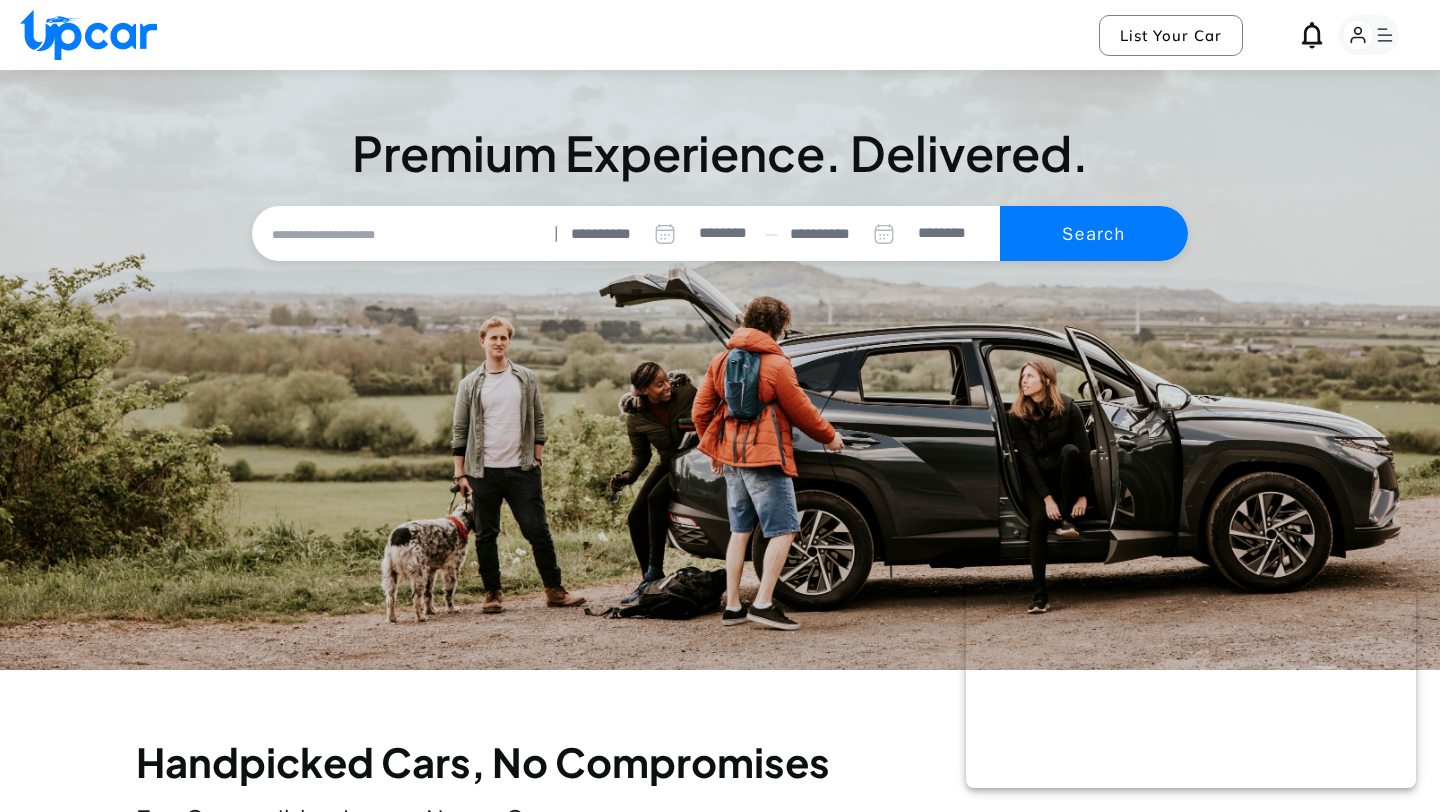 scroll, scrollTop: 0, scrollLeft: 0, axis: both 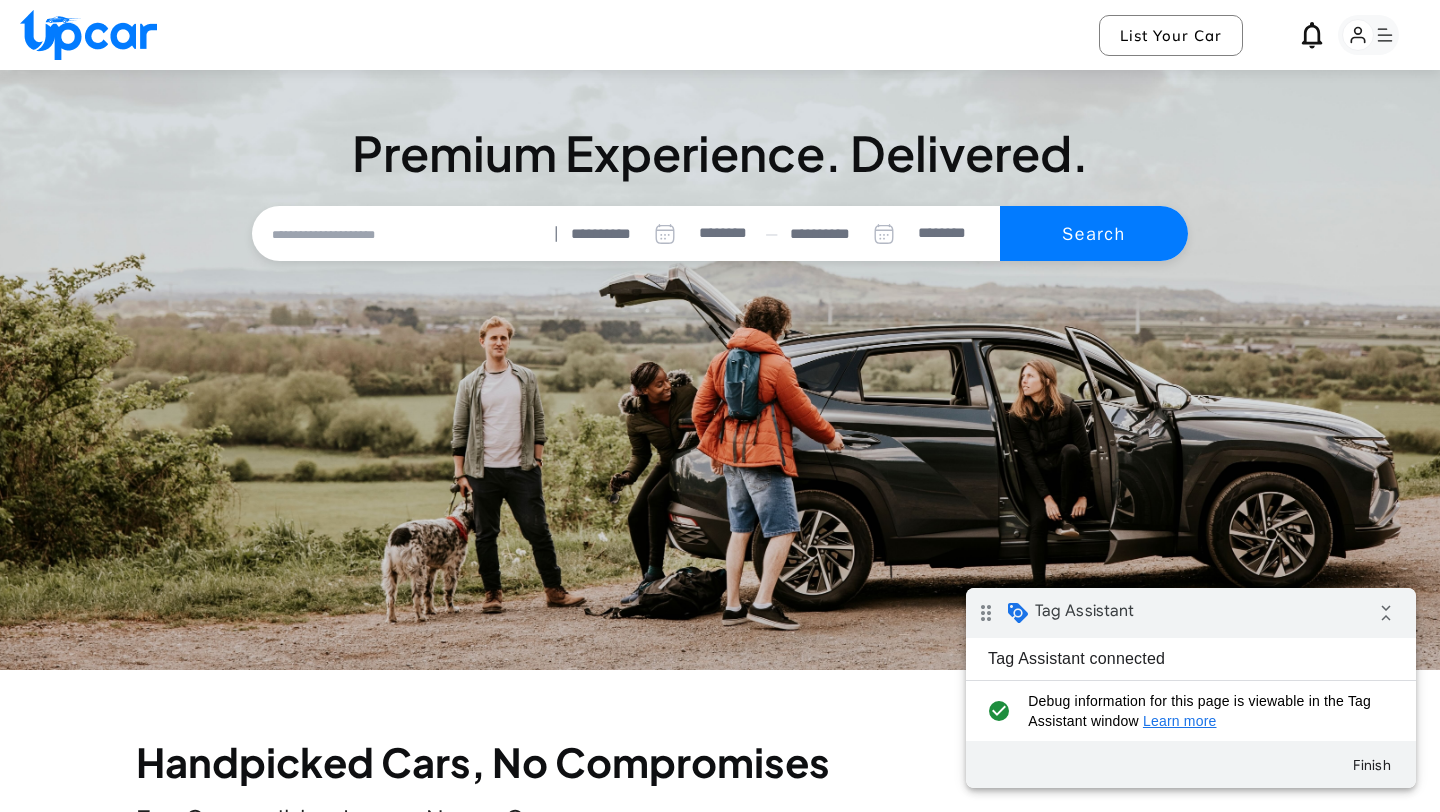 click at bounding box center [402, 234] 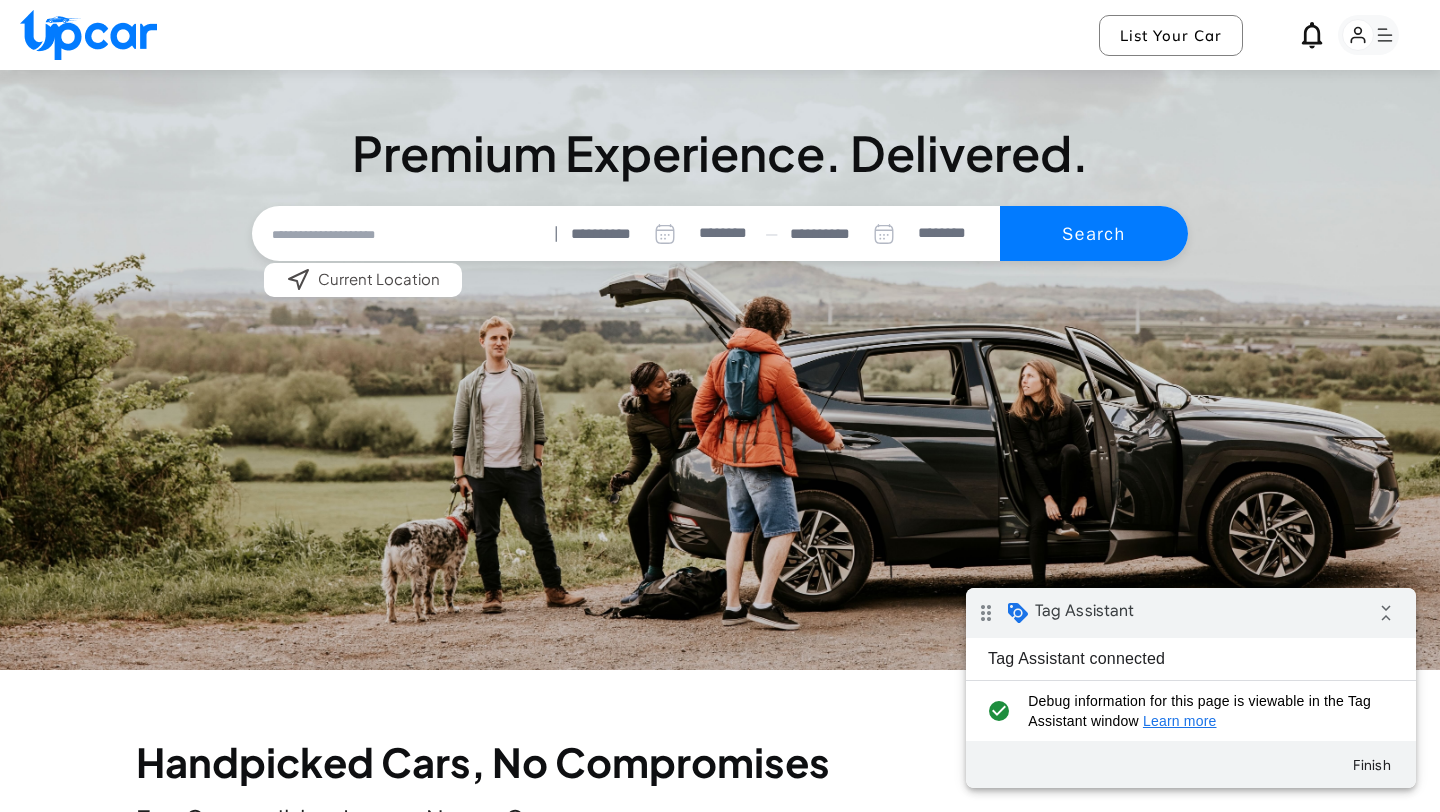 click at bounding box center [402, 234] 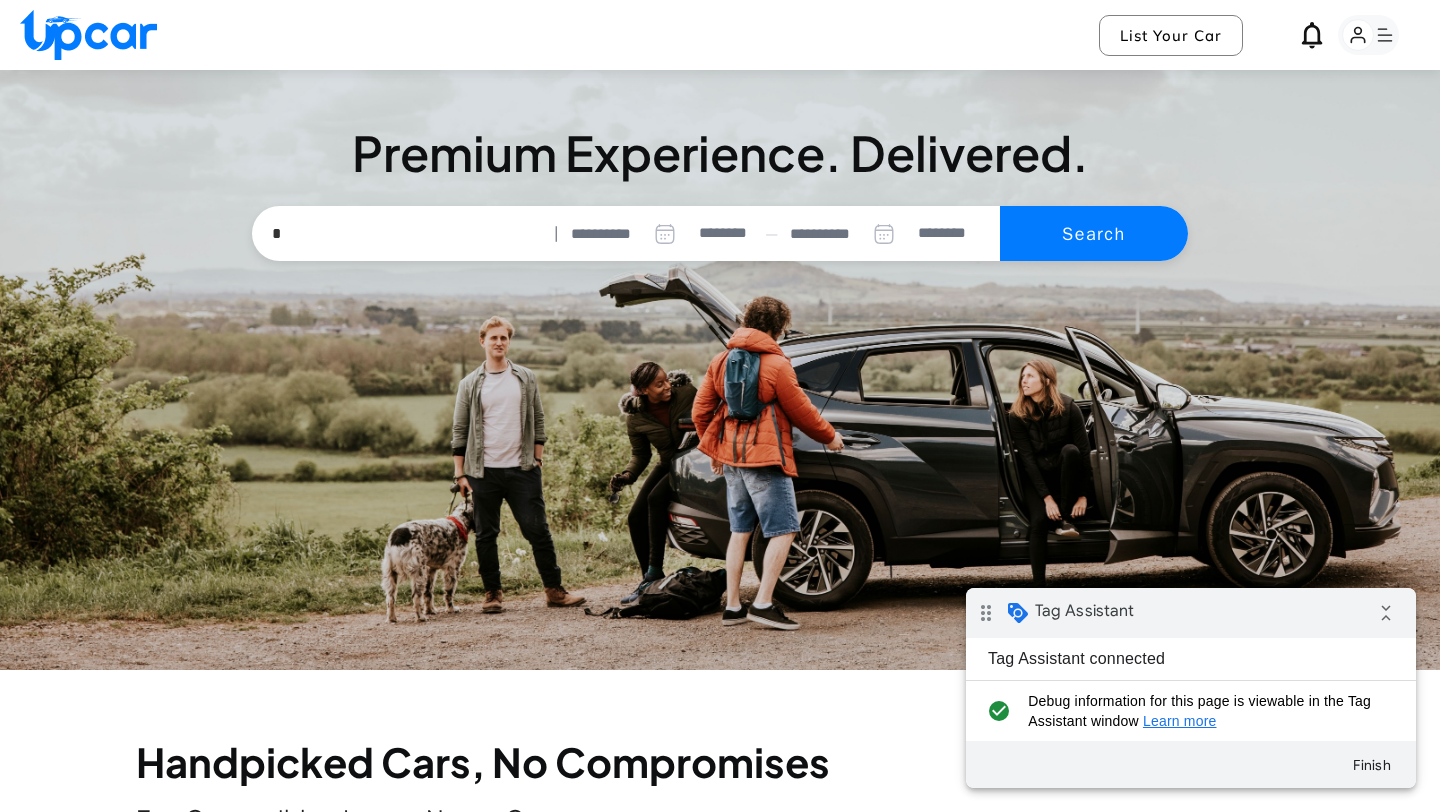 type on "*" 